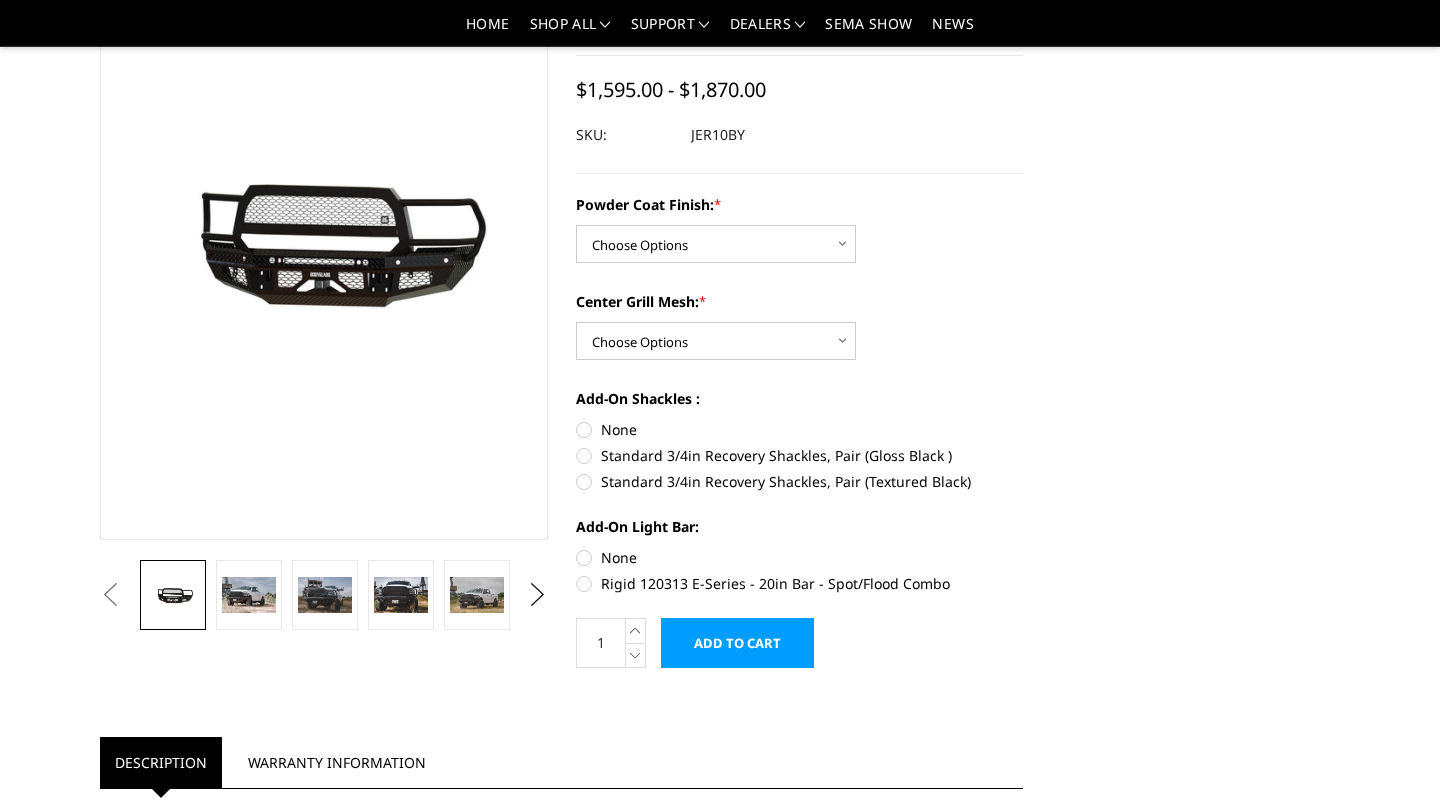 scroll, scrollTop: 172, scrollLeft: 0, axis: vertical 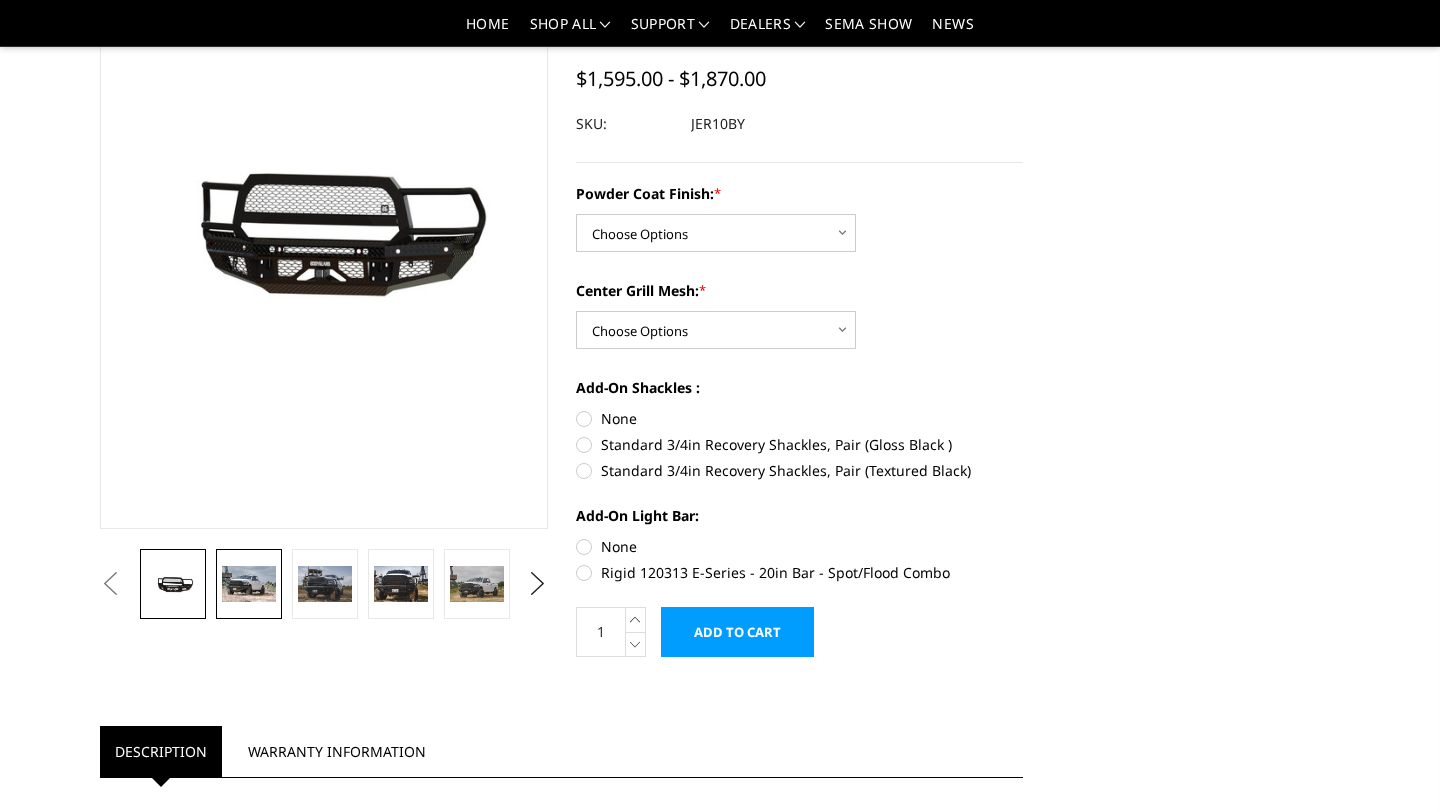 click at bounding box center [249, 584] 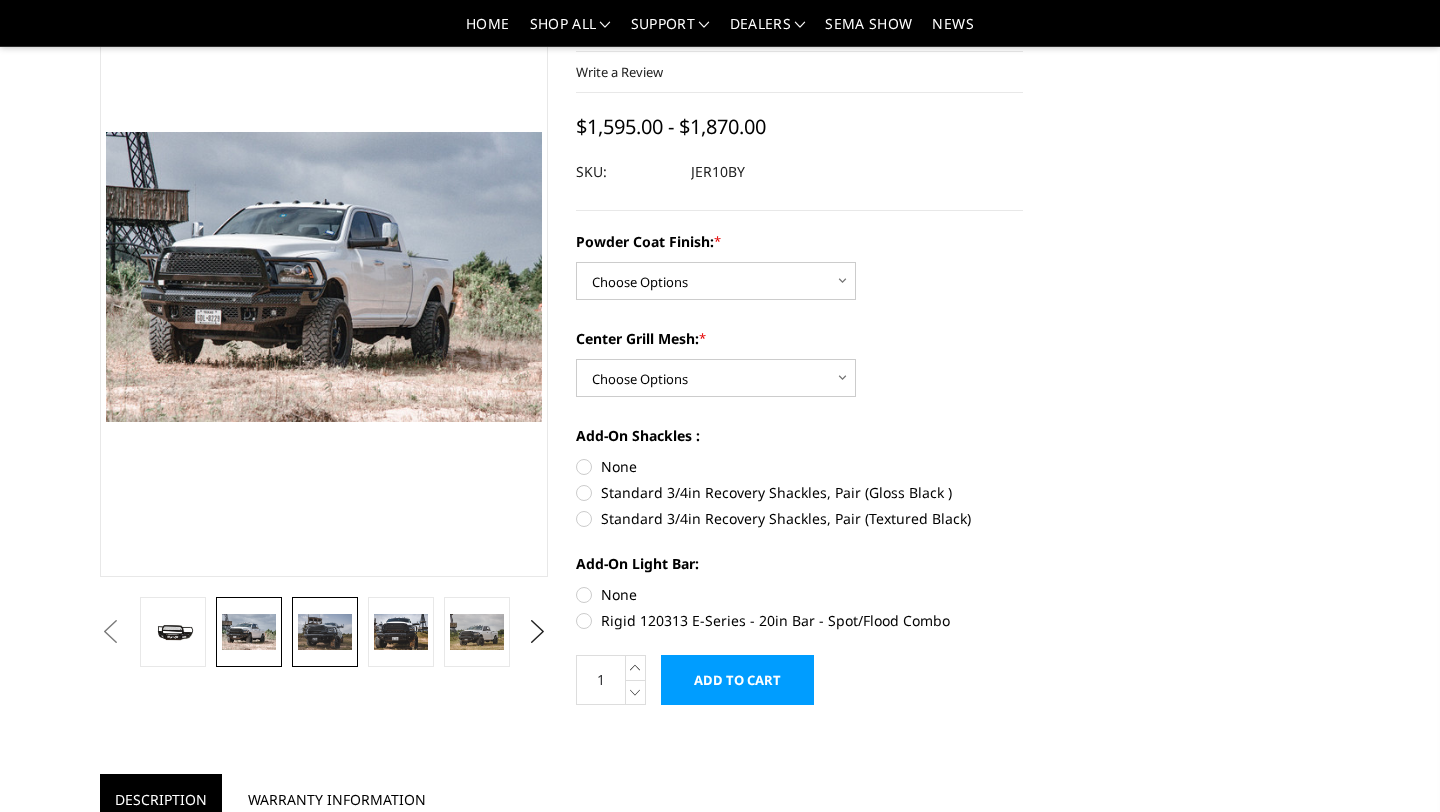 click at bounding box center [325, 632] 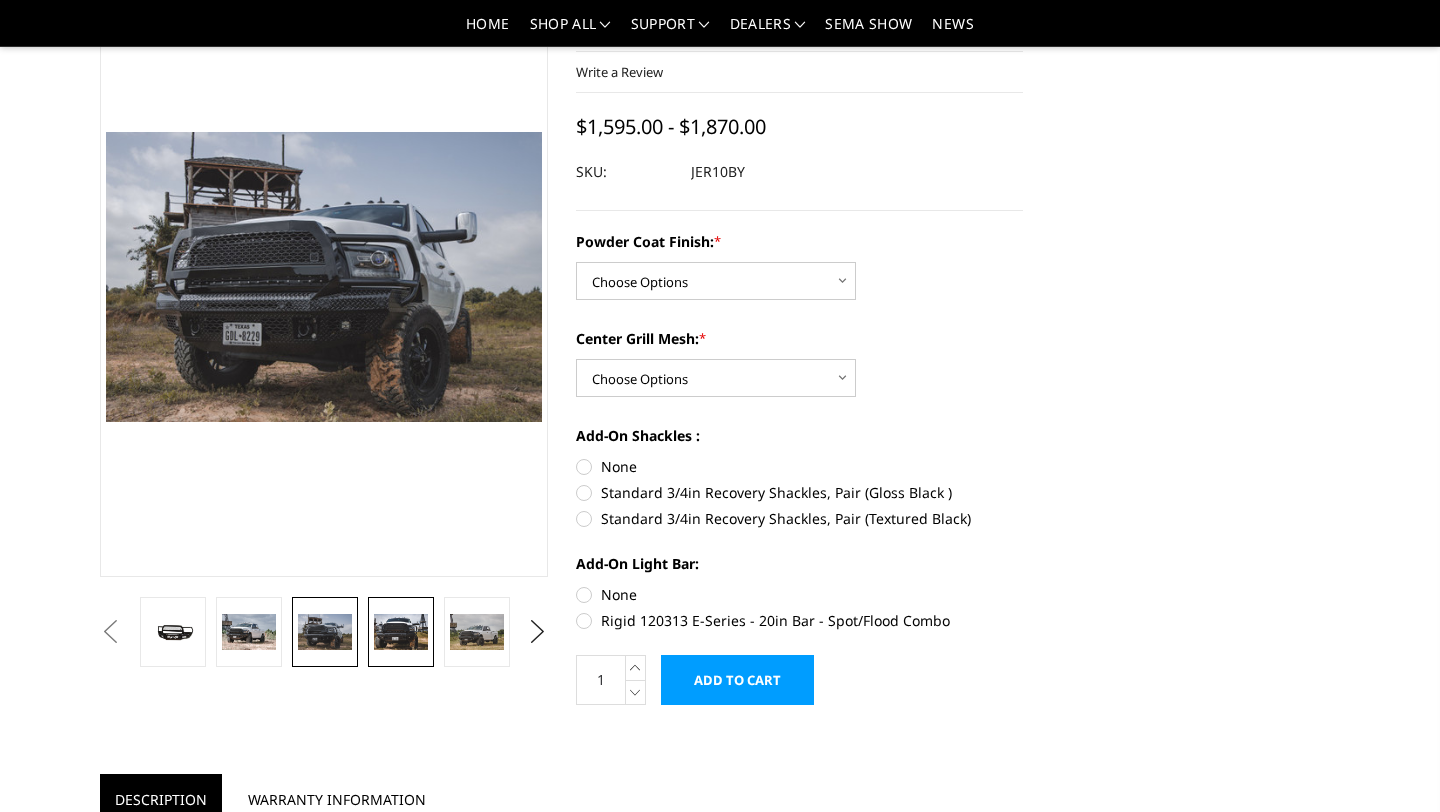 click at bounding box center [401, 632] 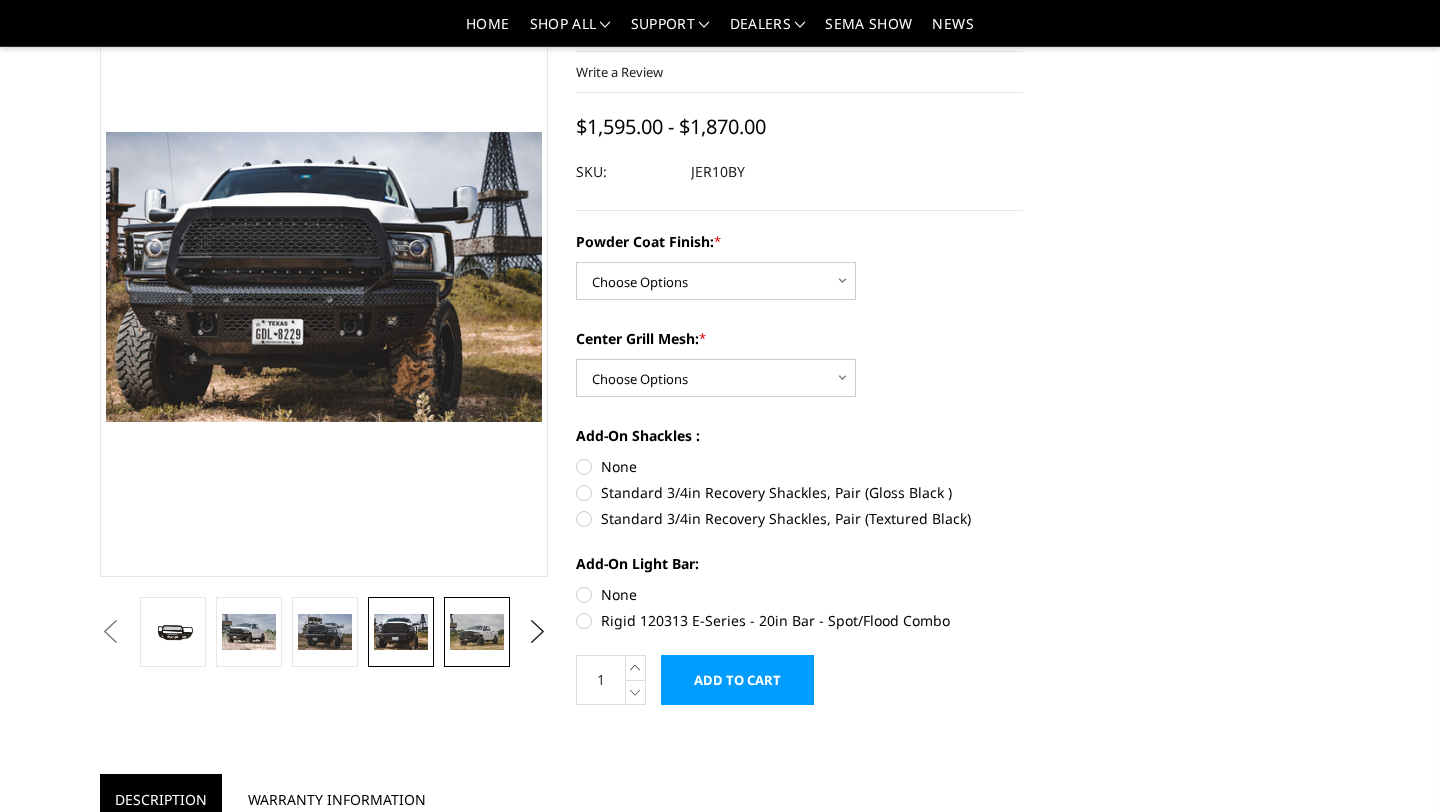 click at bounding box center [477, 632] 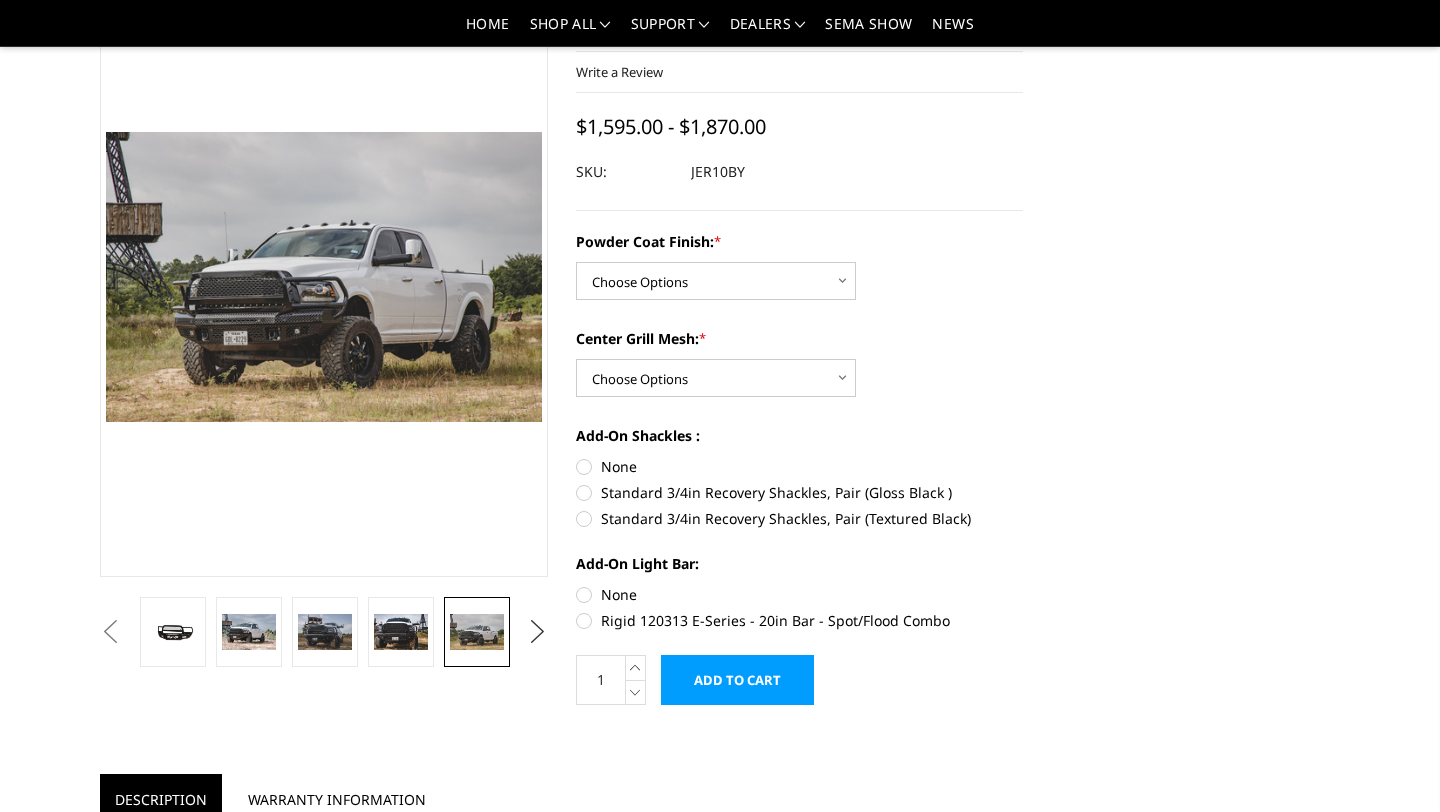 click on "Next" at bounding box center (537, 632) 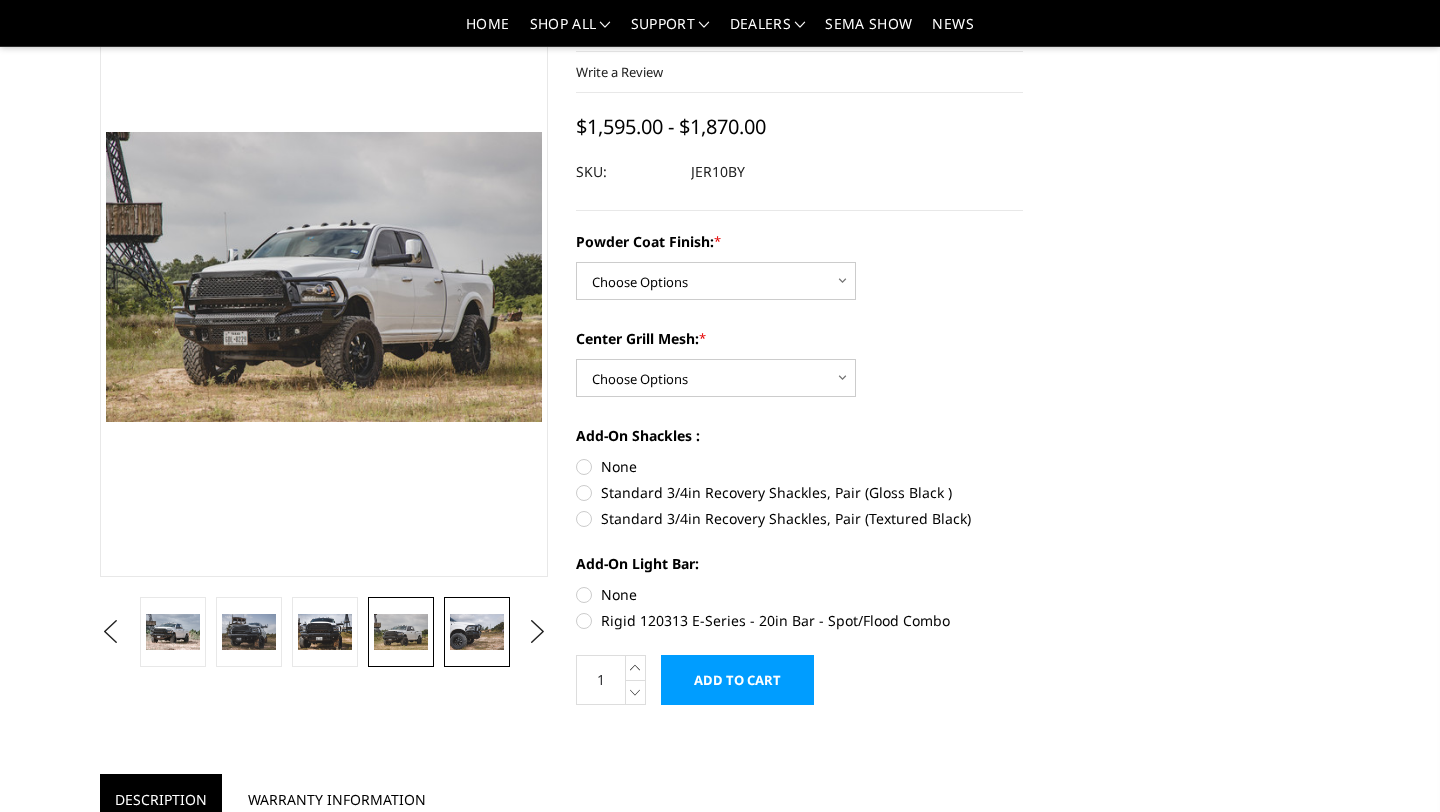 click at bounding box center (477, 632) 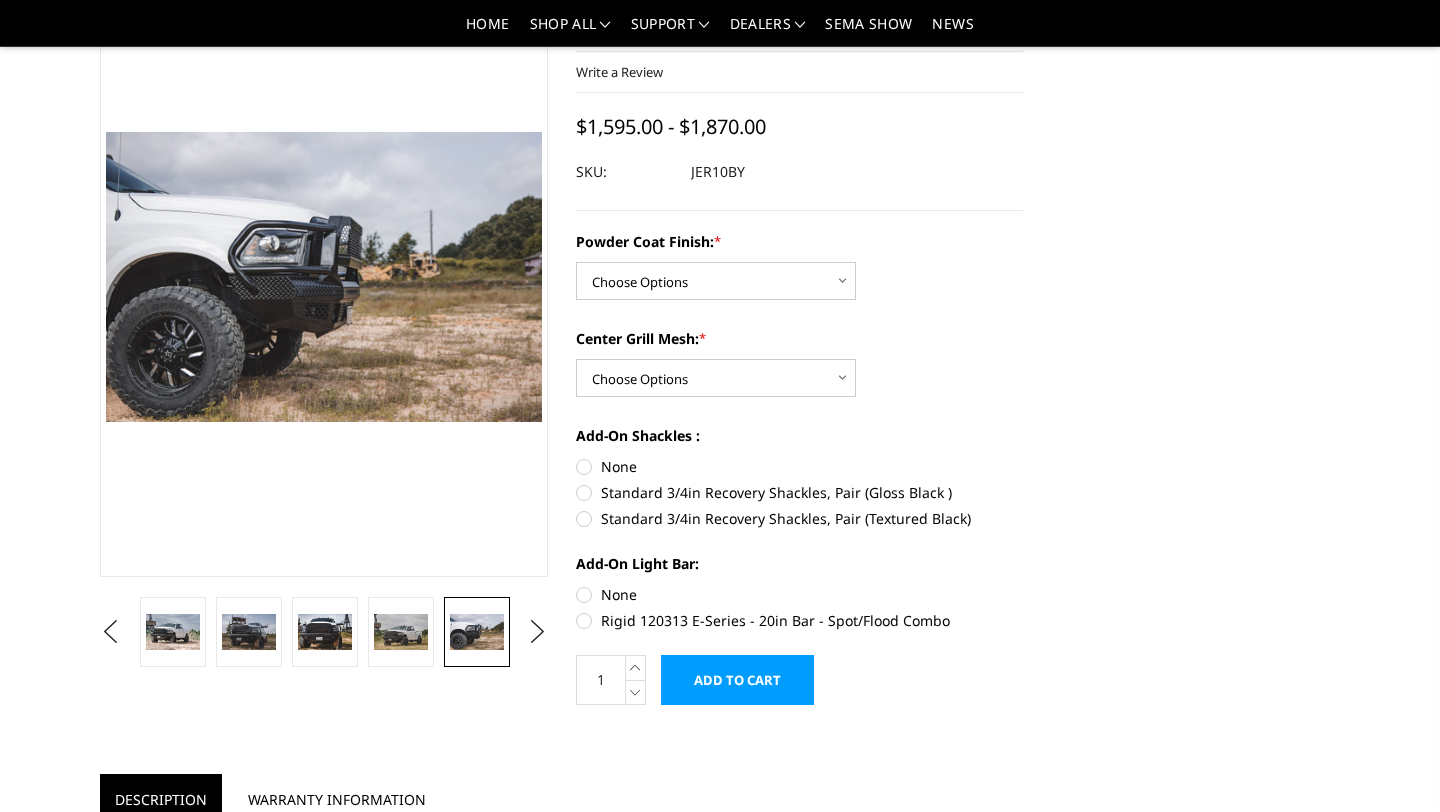 click at bounding box center [324, 277] 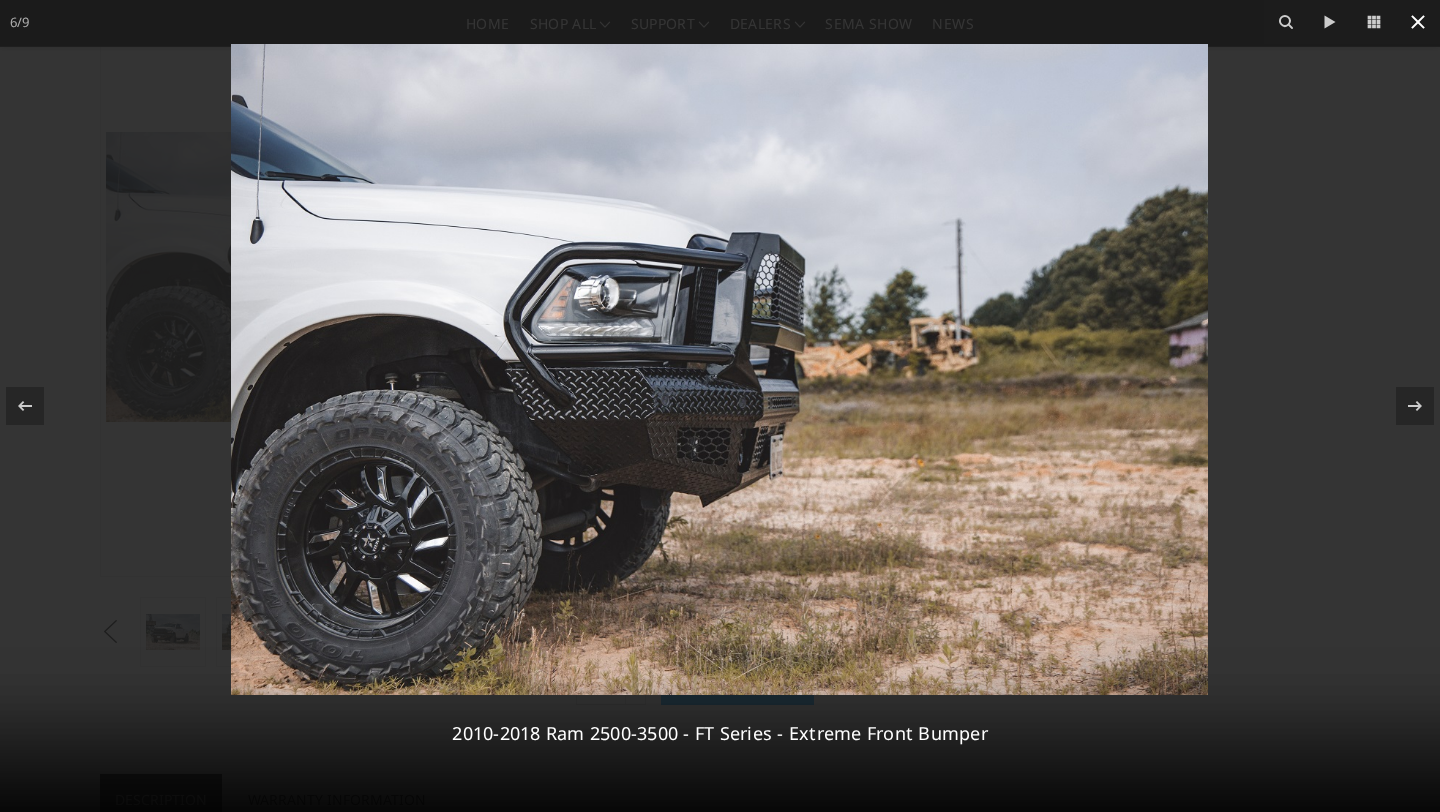 click 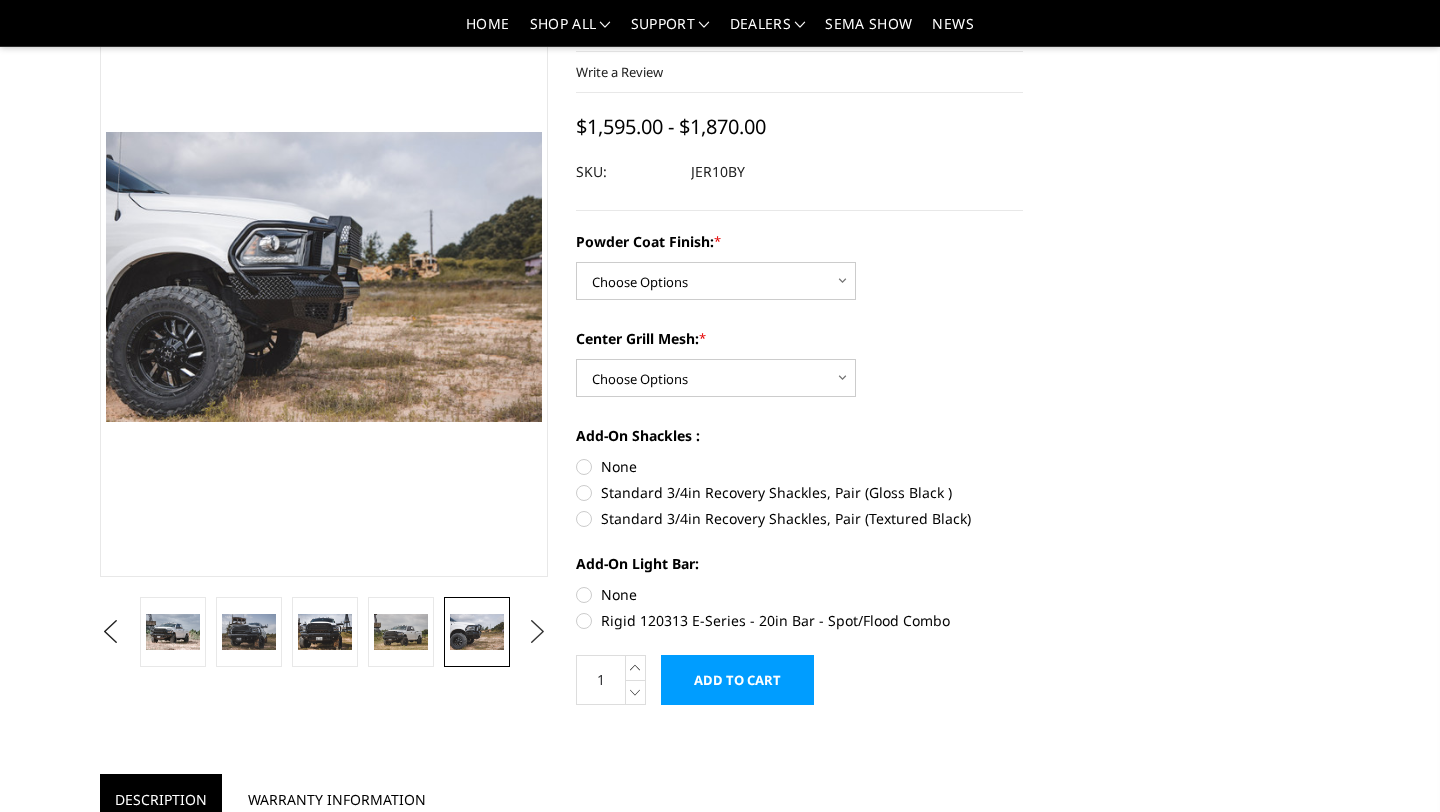 click on "Next" at bounding box center [537, 632] 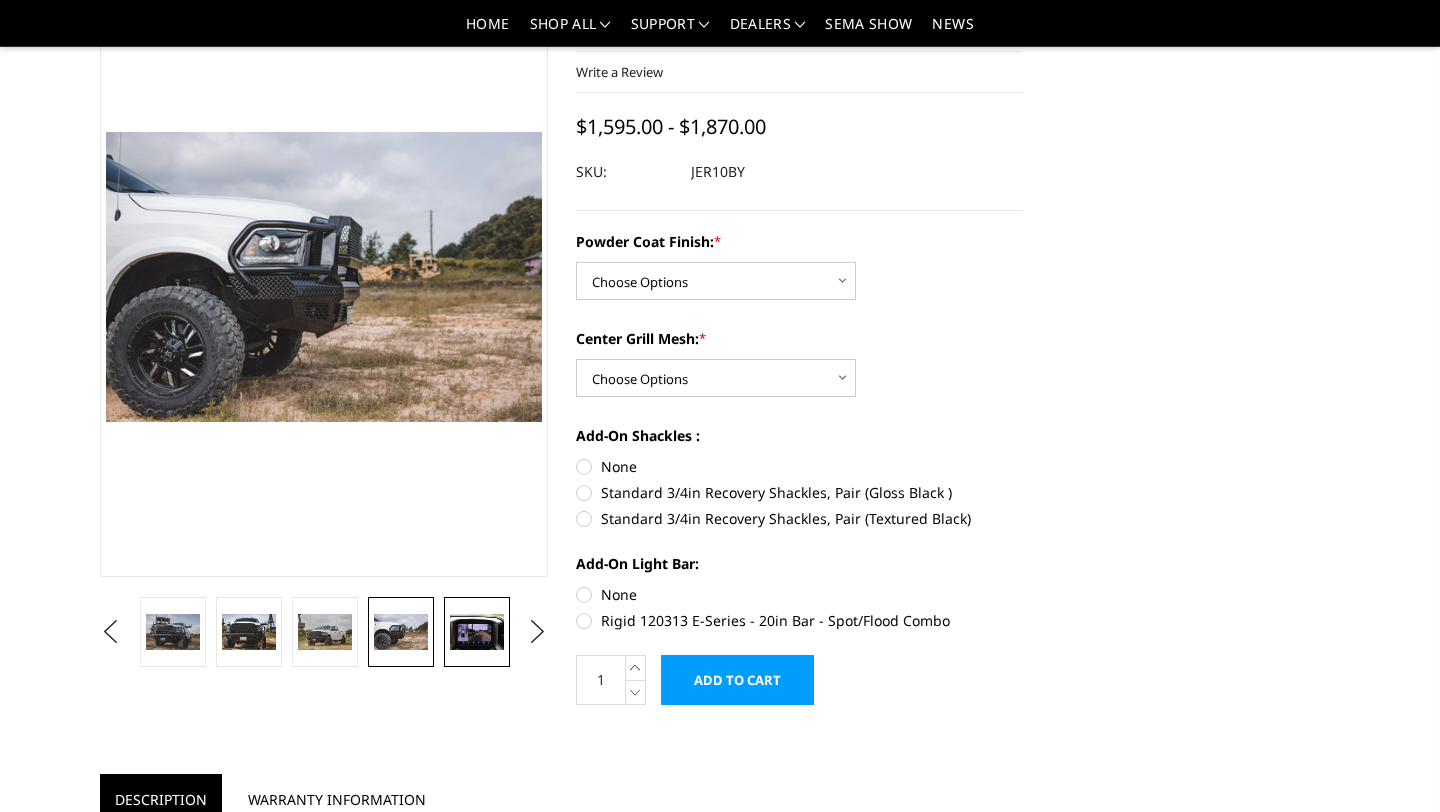 click at bounding box center [477, 632] 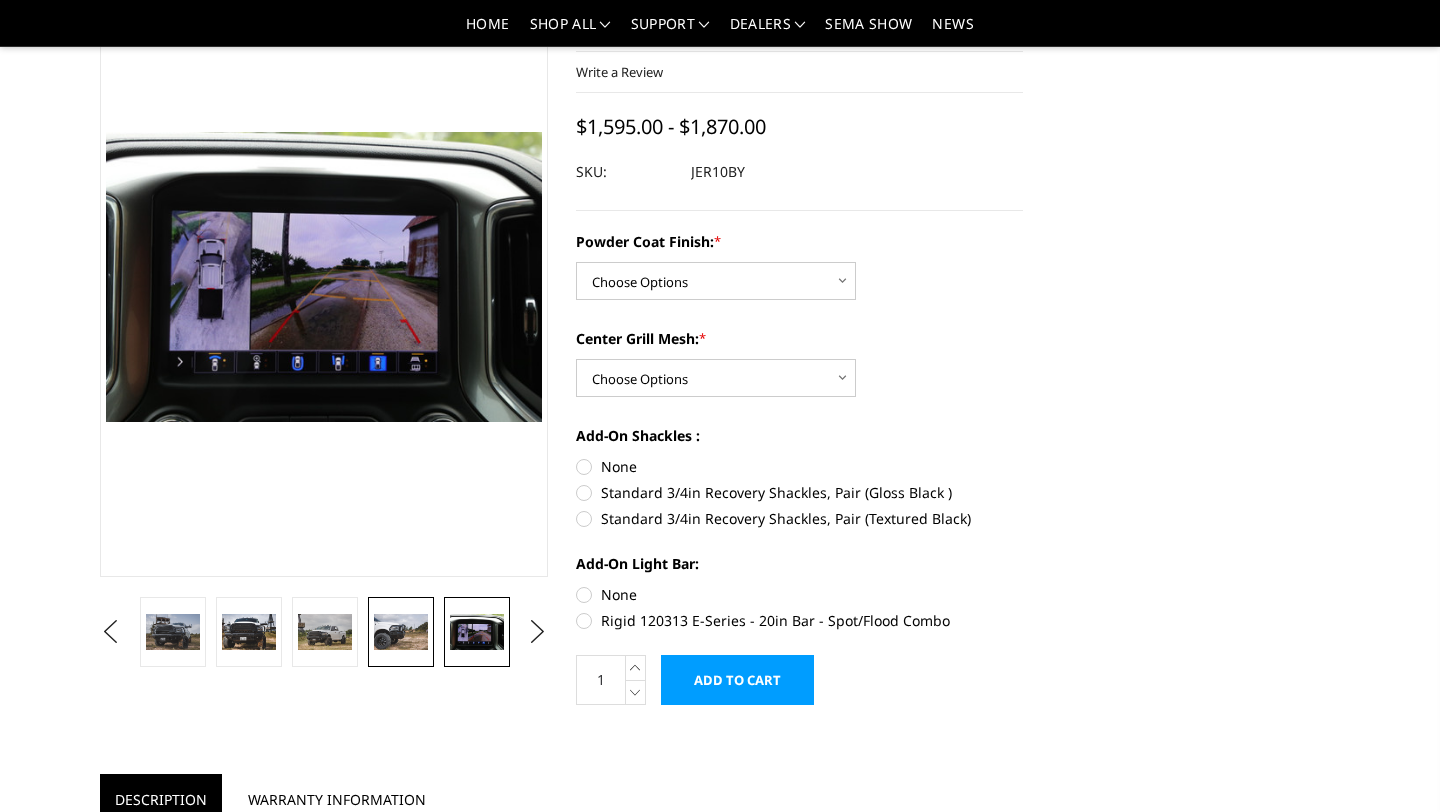 click at bounding box center (401, 632) 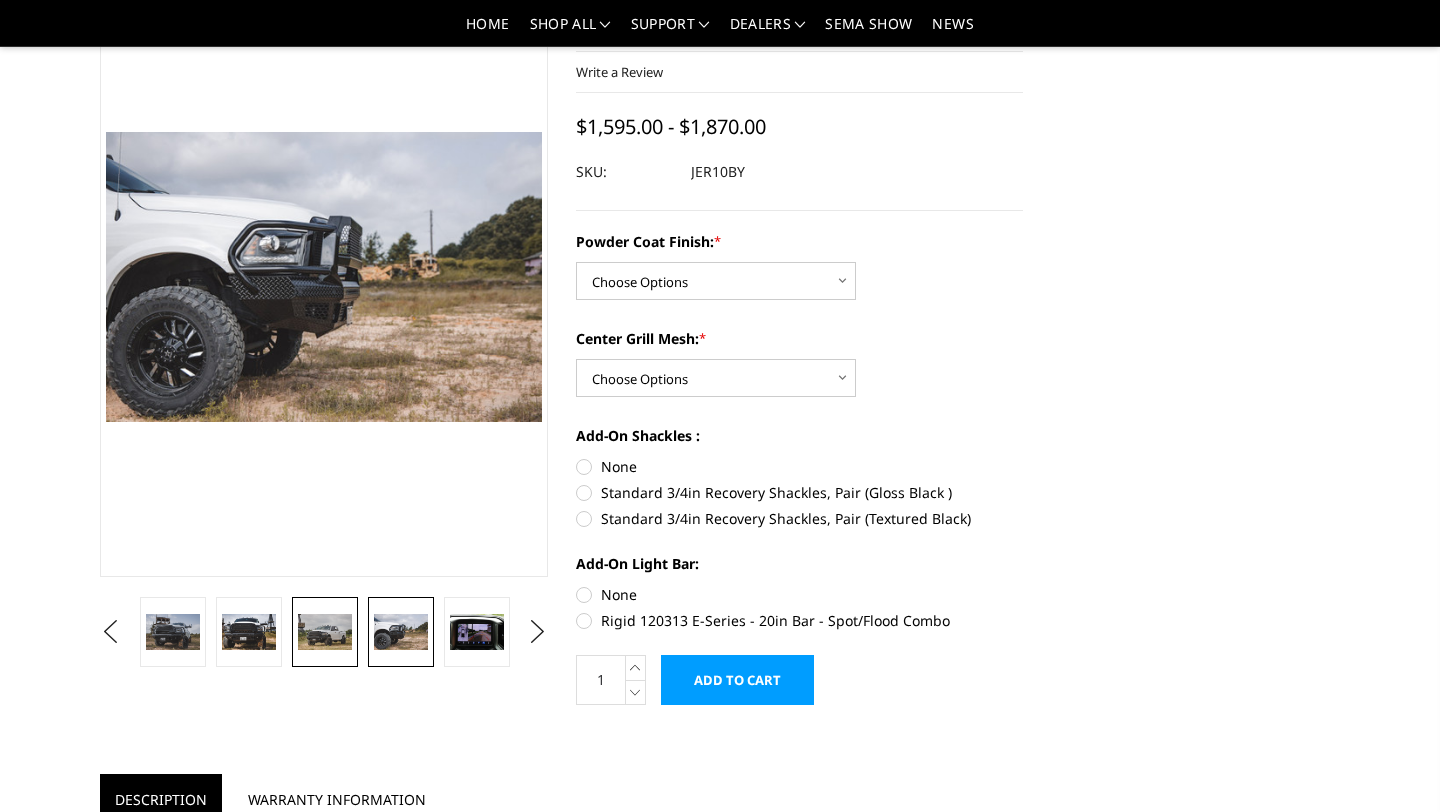 click at bounding box center (325, 632) 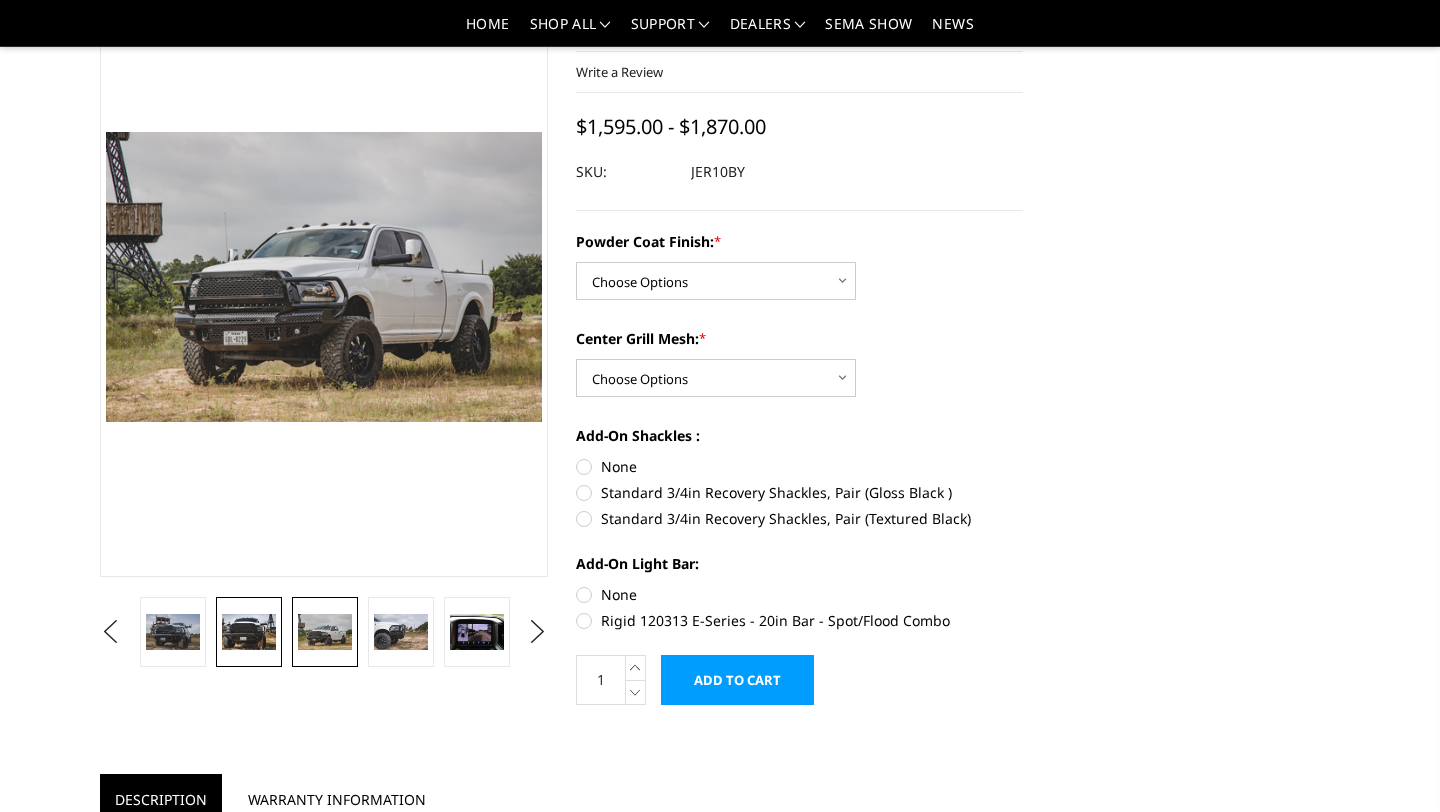 click at bounding box center [249, 632] 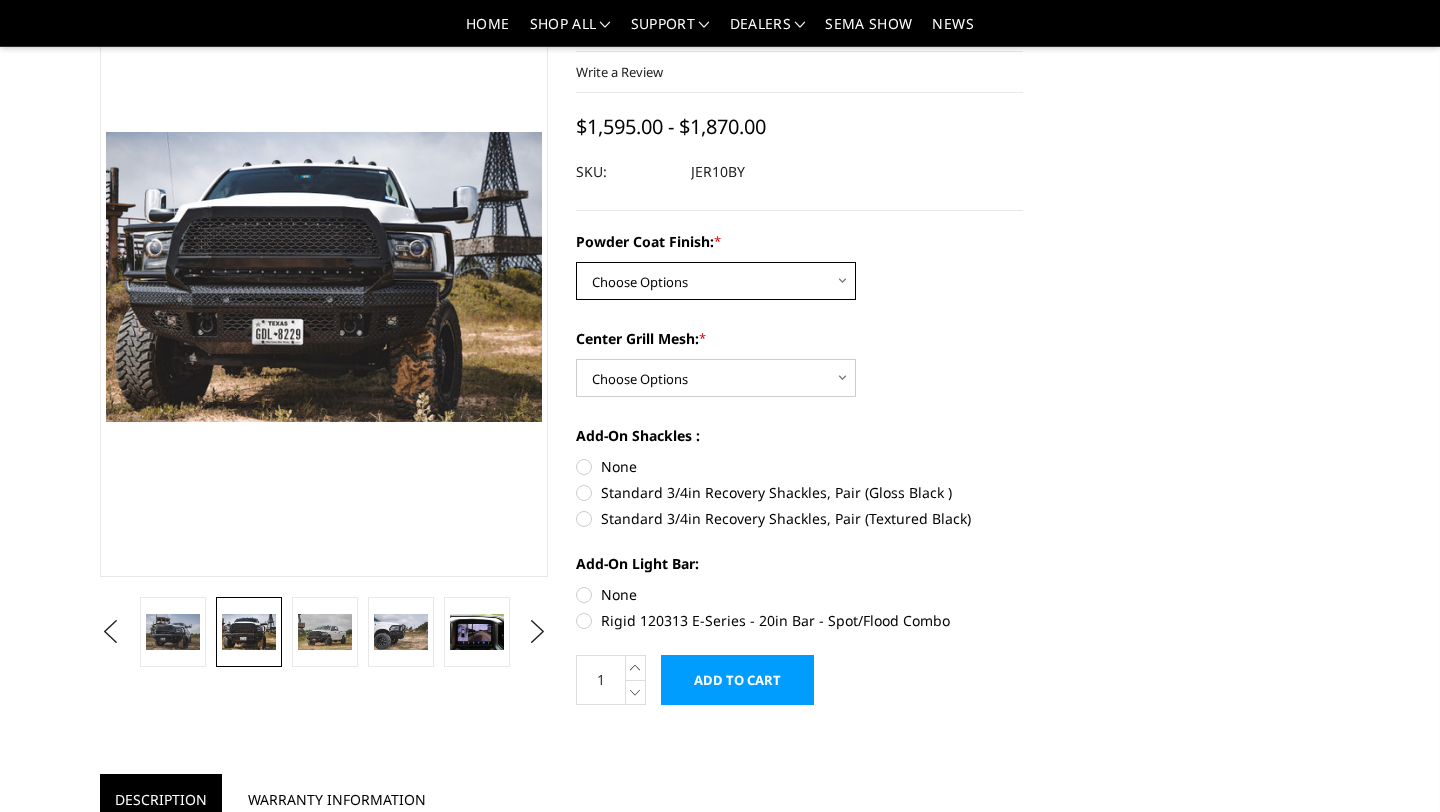 click on "Choose Options
Bare Metal
Gloss Black Powder Coat
Textured Black Powder Coat" at bounding box center (716, 281) 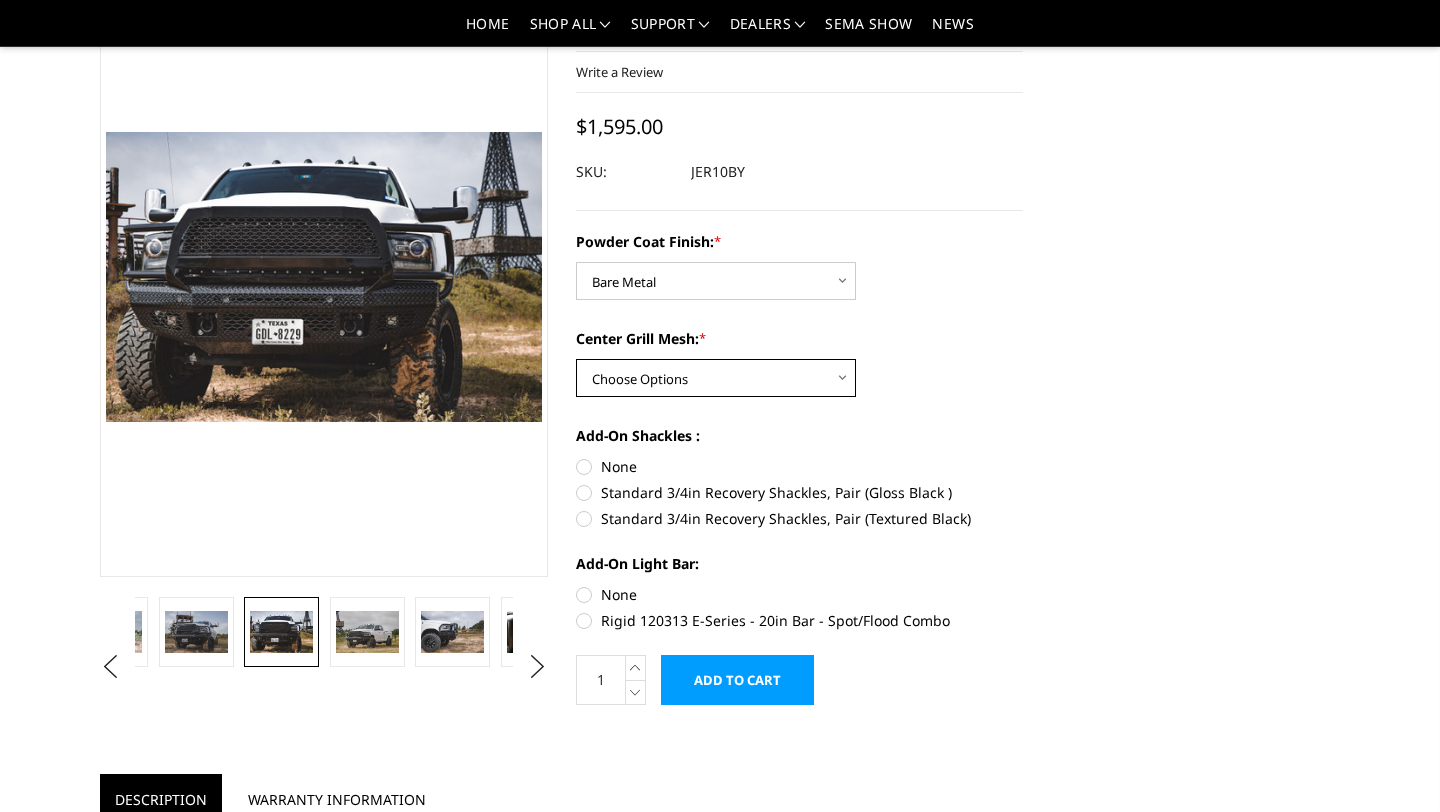 click on "Choose Options
WITH Expanded Metal in Center Grill
WITHOUT Expanded Metal in Center Grill" at bounding box center [716, 378] 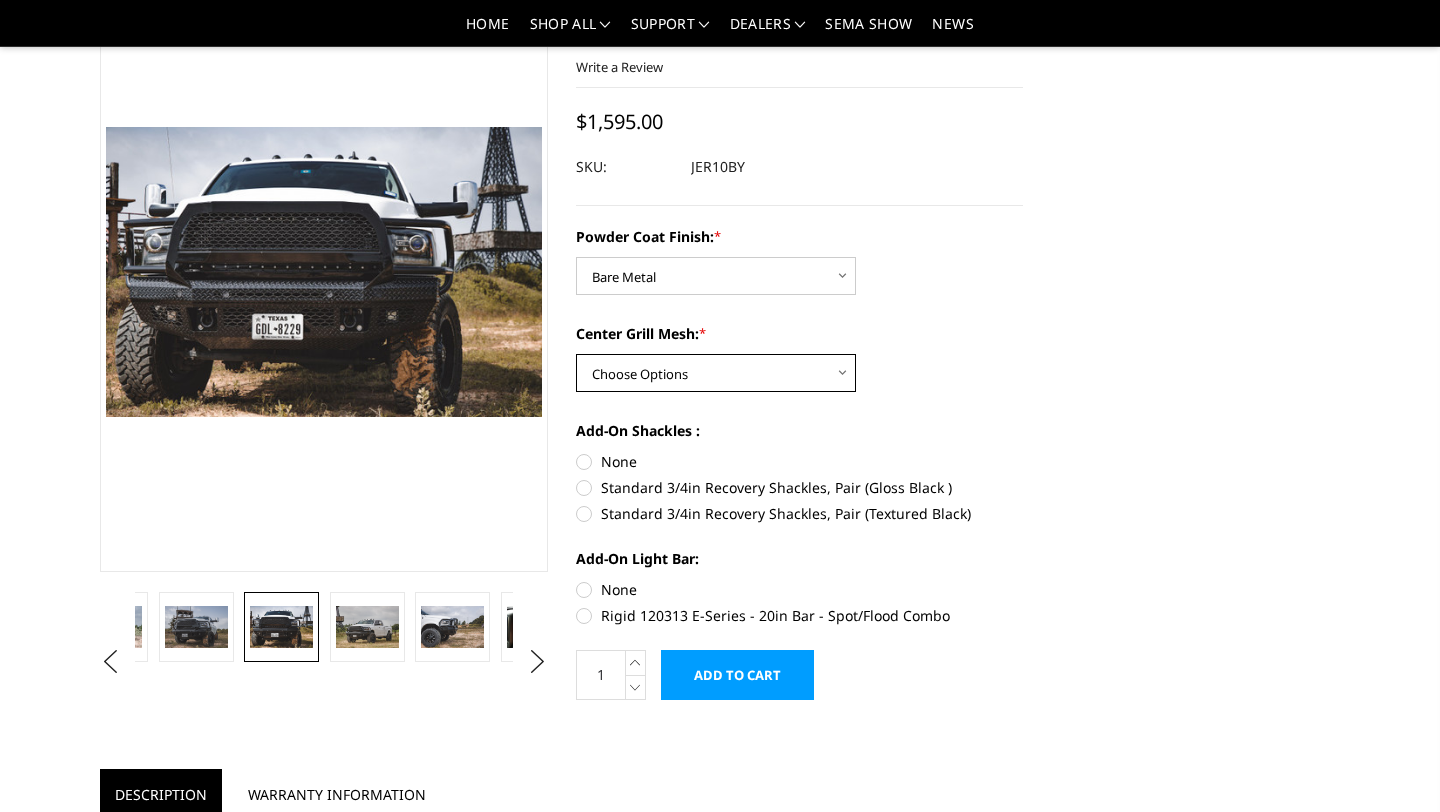 scroll, scrollTop: 125, scrollLeft: 0, axis: vertical 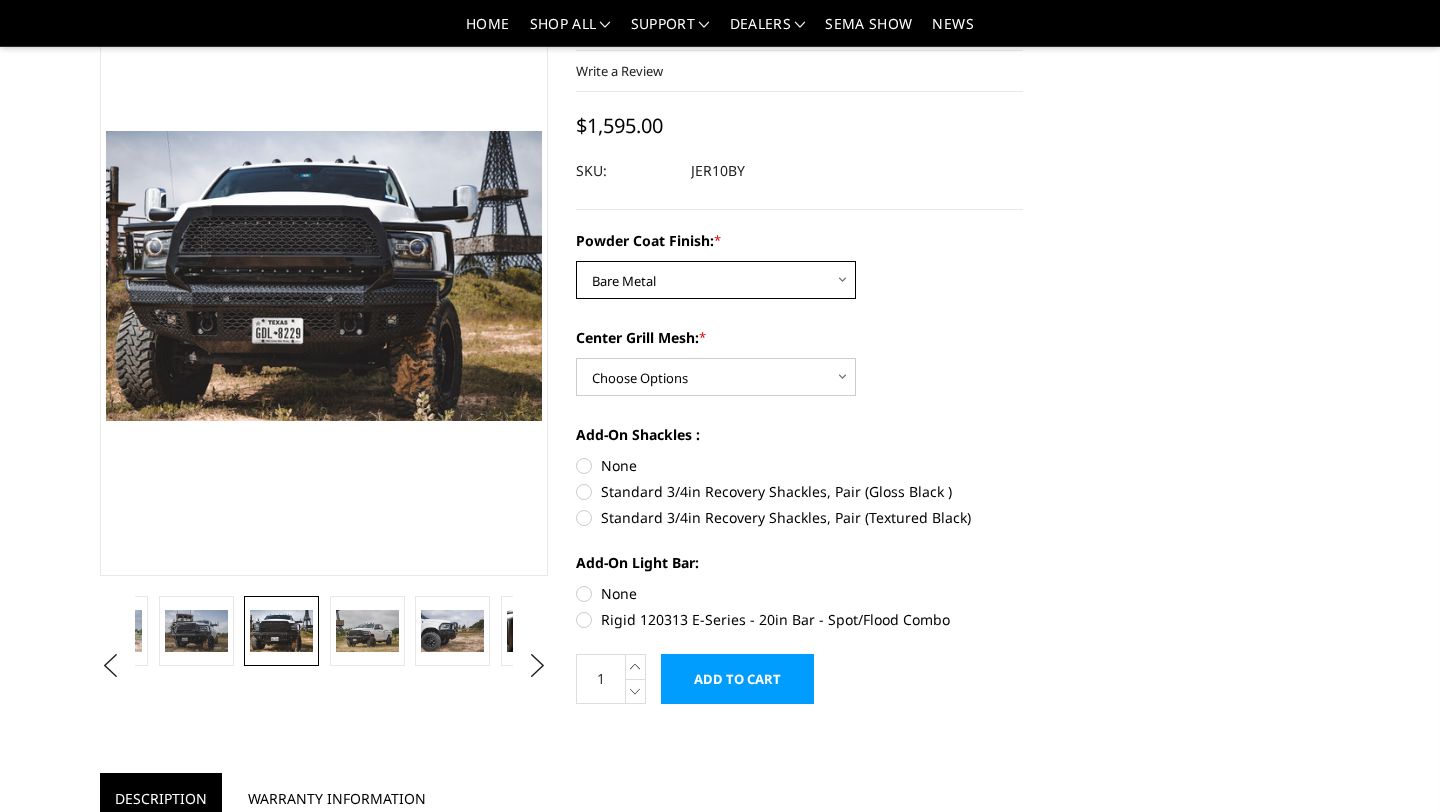 click on "Choose Options
Bare Metal
Gloss Black Powder Coat
Textured Black Powder Coat" at bounding box center [716, 280] 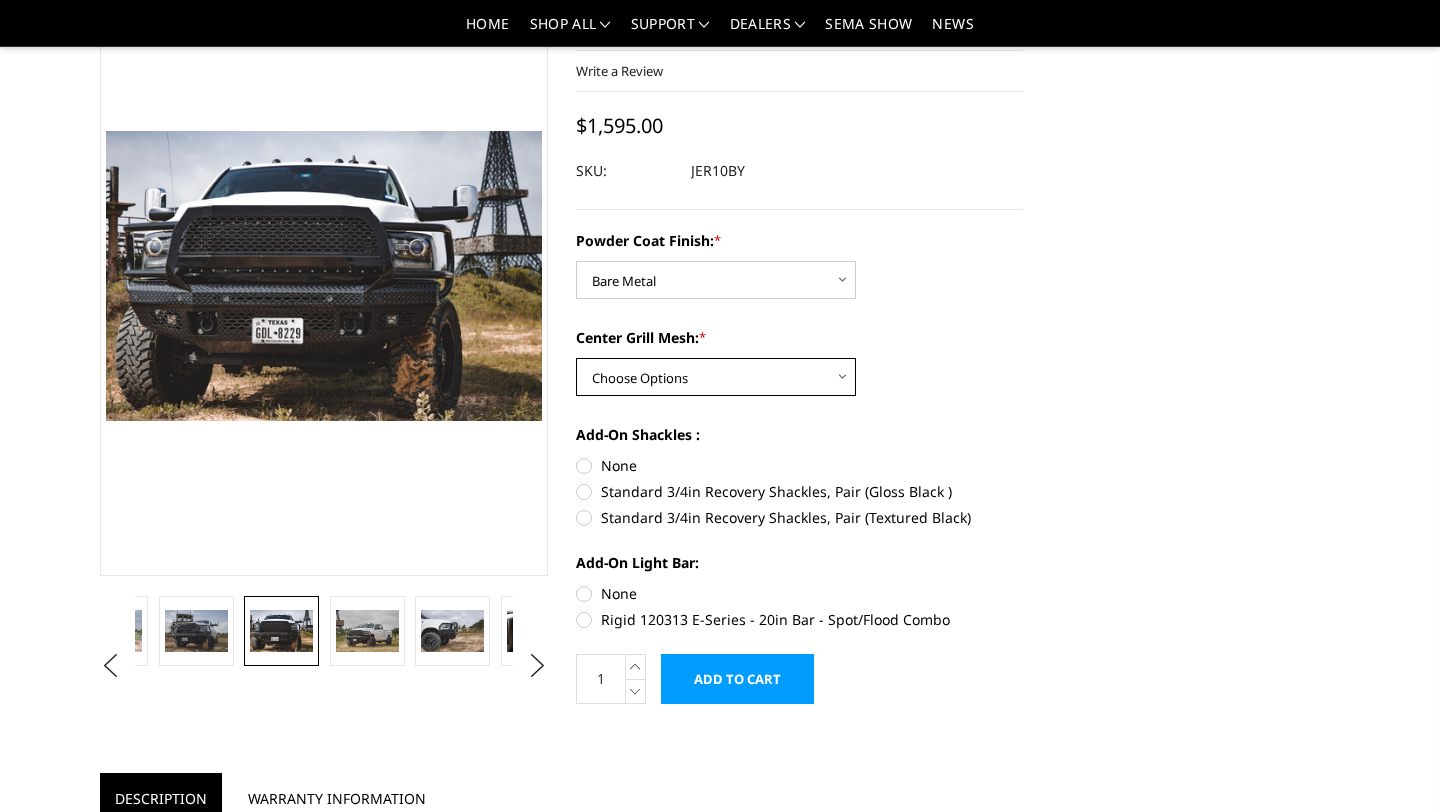 click on "Choose Options
WITH Expanded Metal in Center Grill
WITHOUT Expanded Metal in Center Grill" at bounding box center (716, 377) 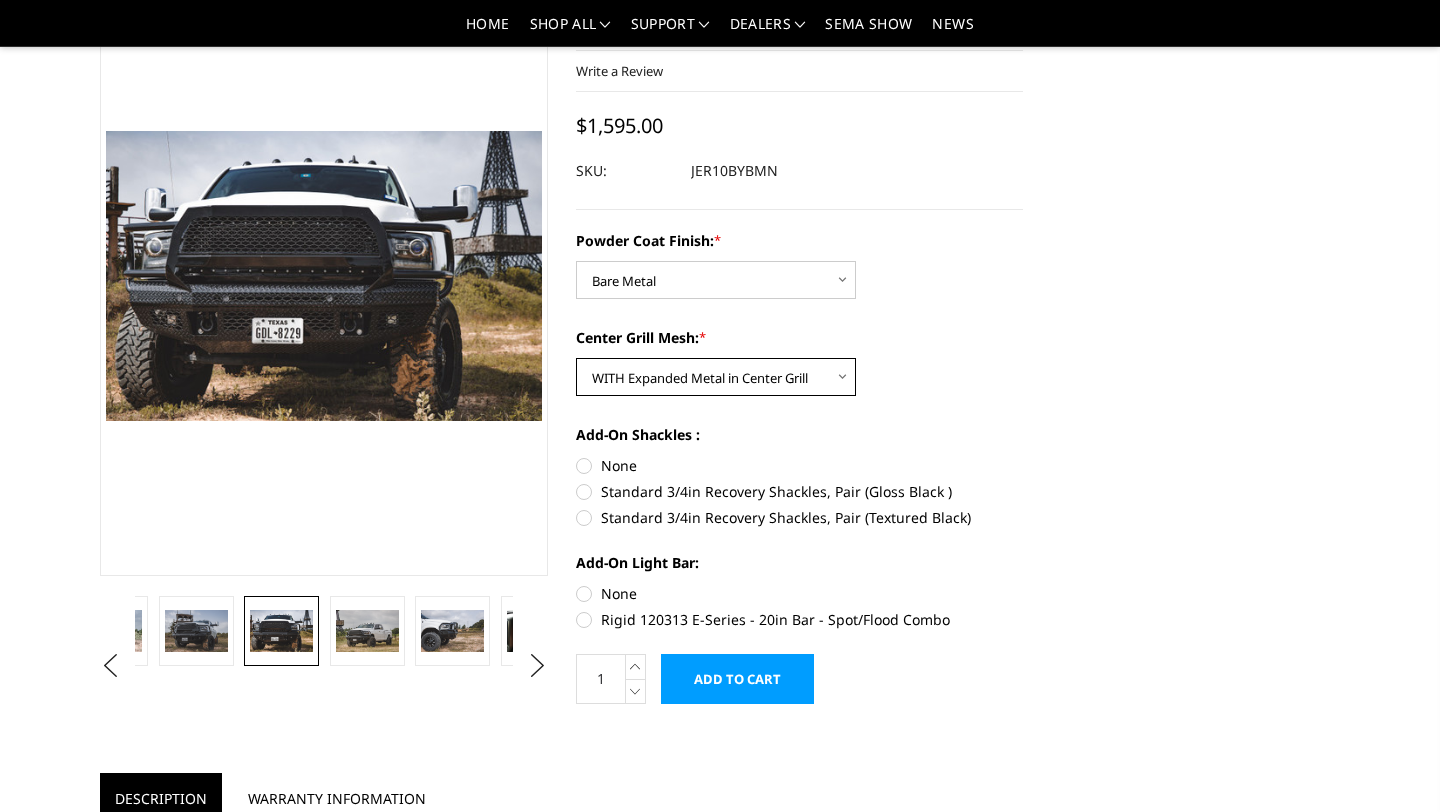 click on "Choose Options
WITH Expanded Metal in Center Grill
WITHOUT Expanded Metal in Center Grill" at bounding box center (716, 377) 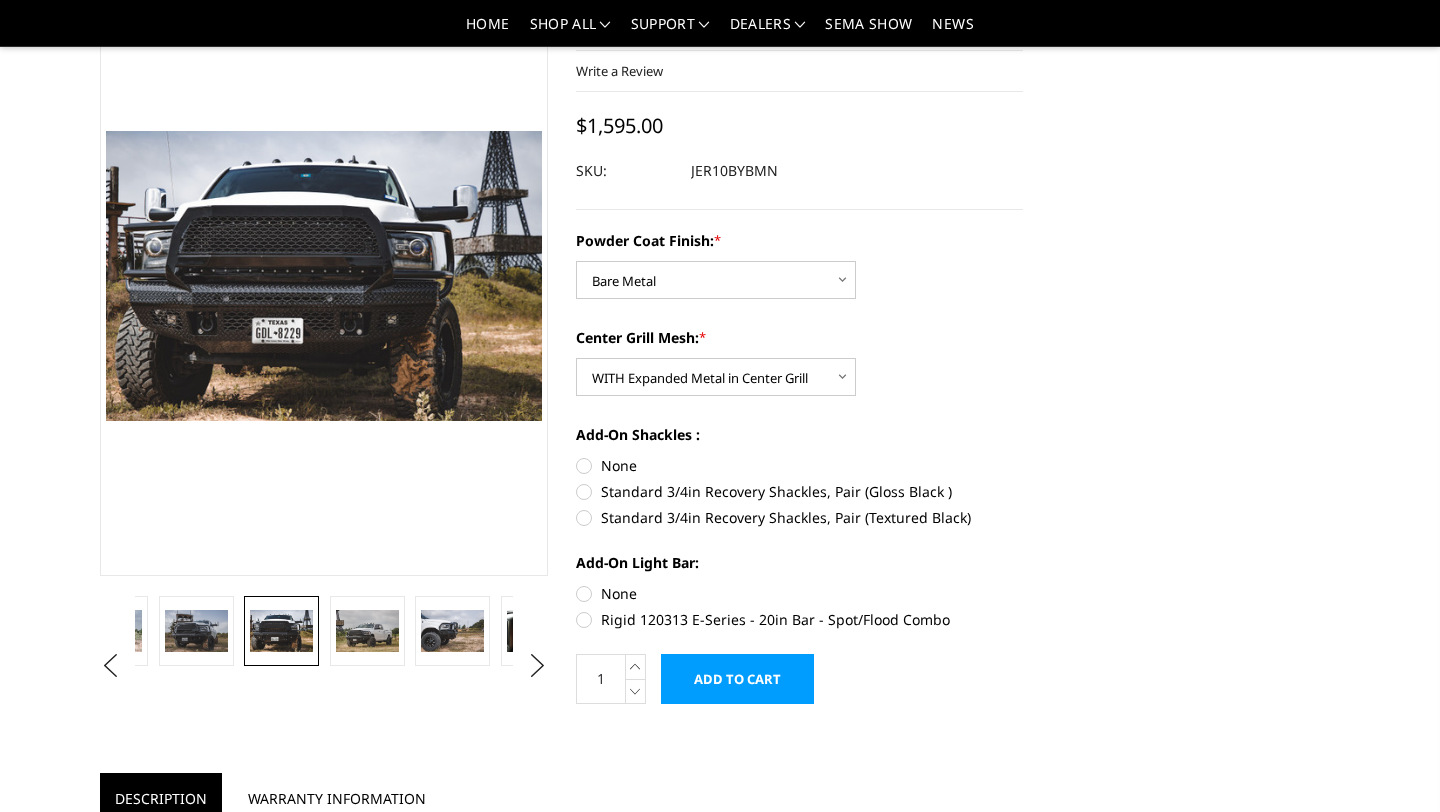 drag, startPoint x: 580, startPoint y: 335, endPoint x: 699, endPoint y: 337, distance: 119.01681 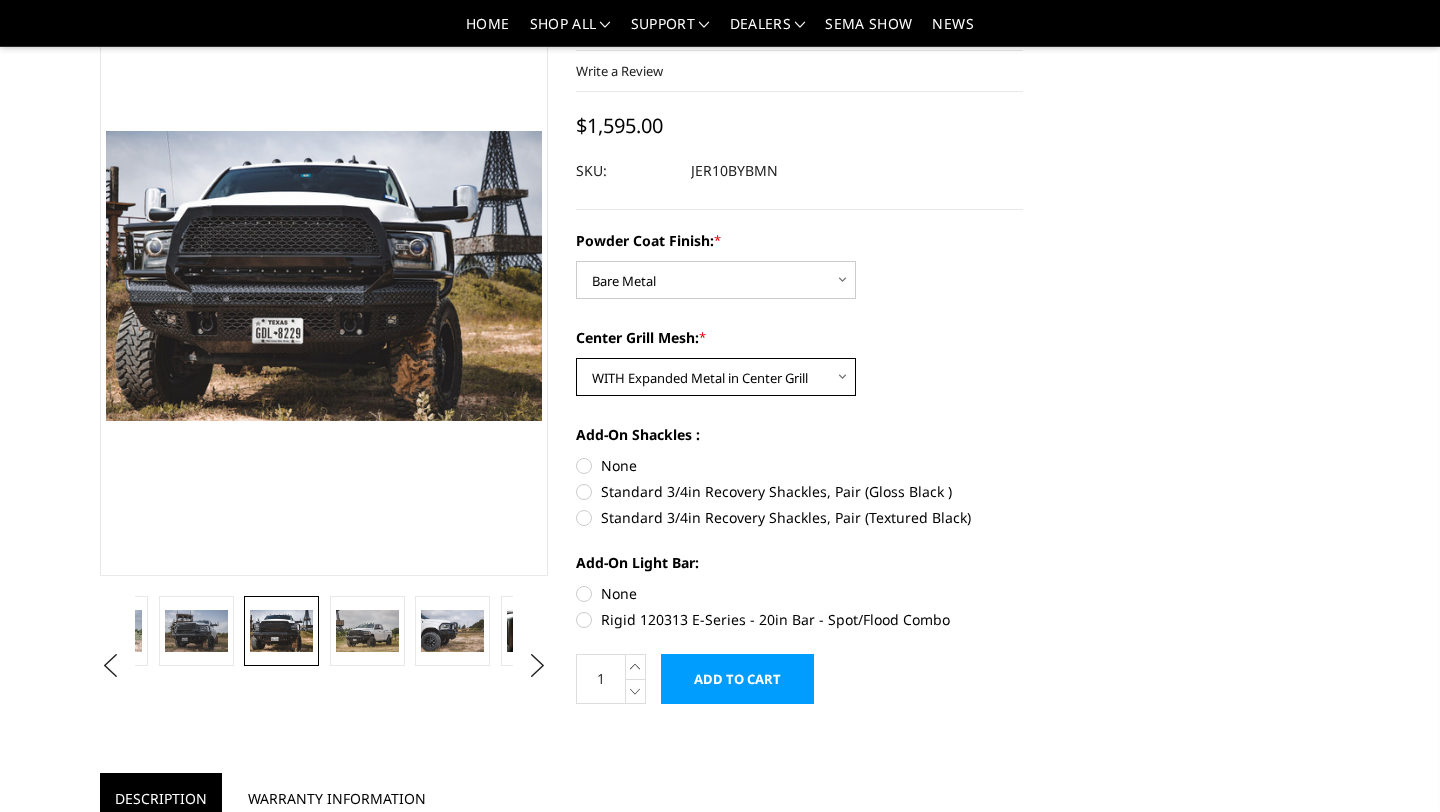click on "Choose Options
WITH Expanded Metal in Center Grill
WITHOUT Expanded Metal in Center Grill" at bounding box center (716, 377) 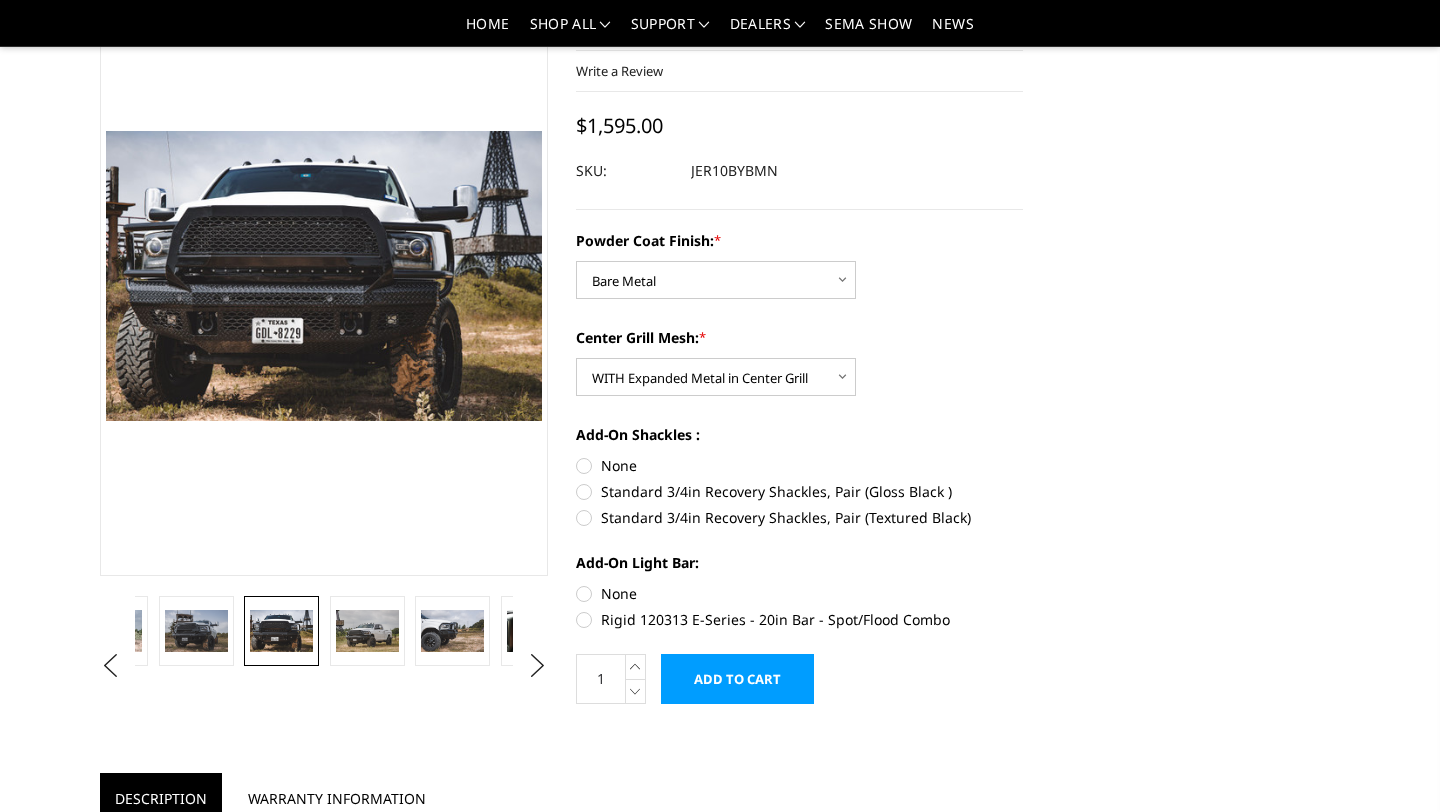 drag, startPoint x: 743, startPoint y: 336, endPoint x: 566, endPoint y: 336, distance: 177 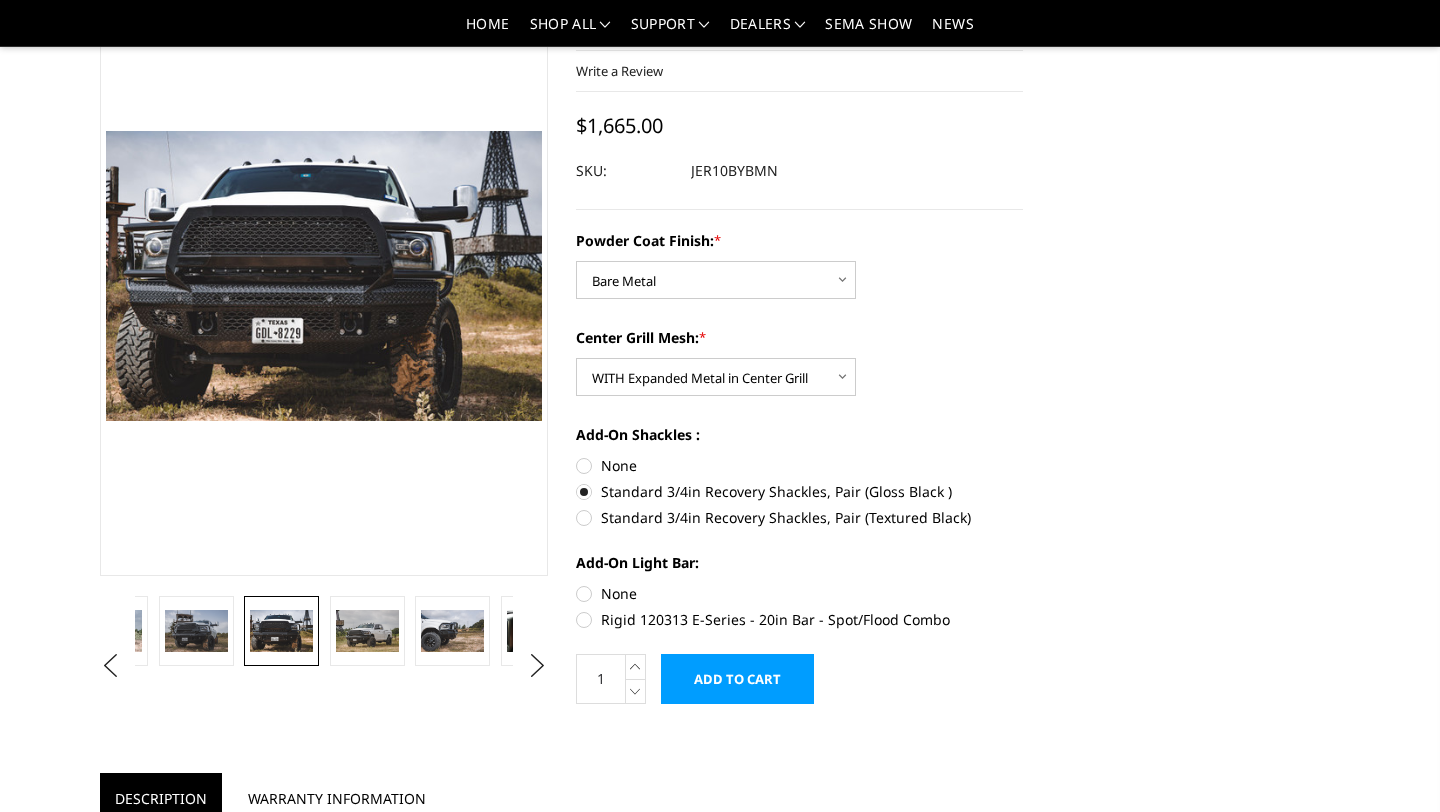 click on "Standard 3/4in Recovery Shackles, Pair (Textured Black)" at bounding box center [800, 517] 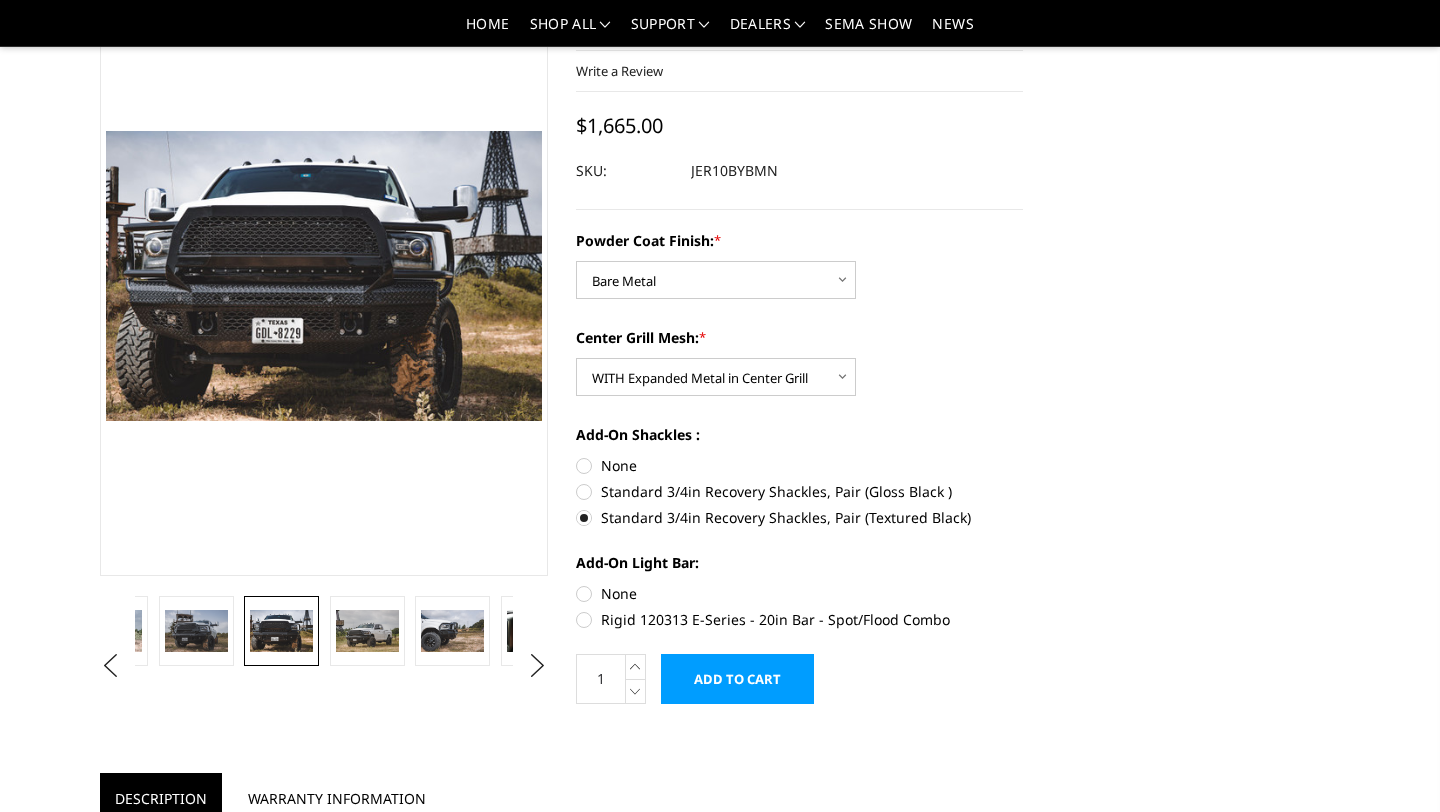 click on "None" at bounding box center [800, 593] 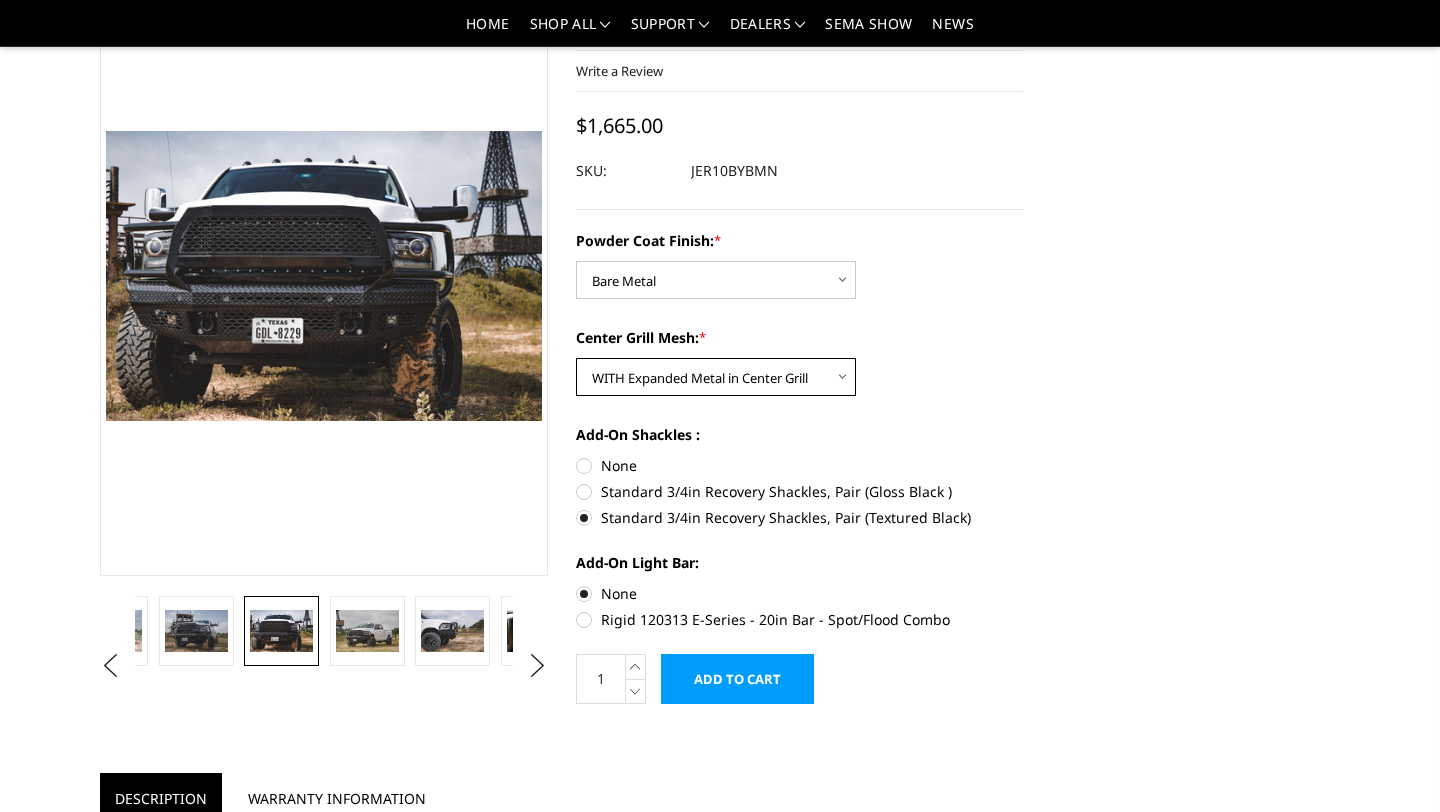 click on "Choose Options
WITH Expanded Metal in Center Grill
WITHOUT Expanded Metal in Center Grill" at bounding box center [716, 377] 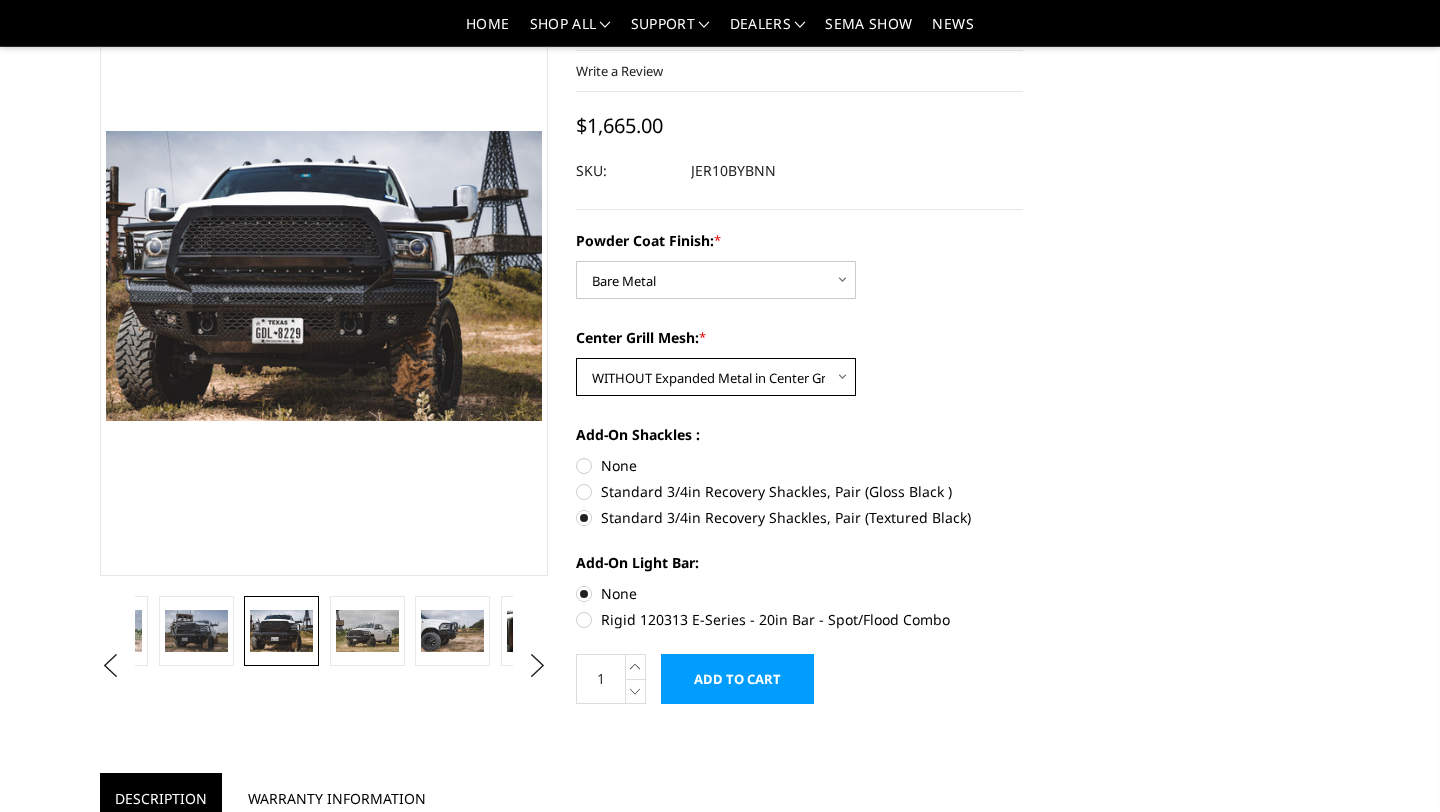click on "Choose Options
WITH Expanded Metal in Center Grill
WITHOUT Expanded Metal in Center Grill" at bounding box center [716, 377] 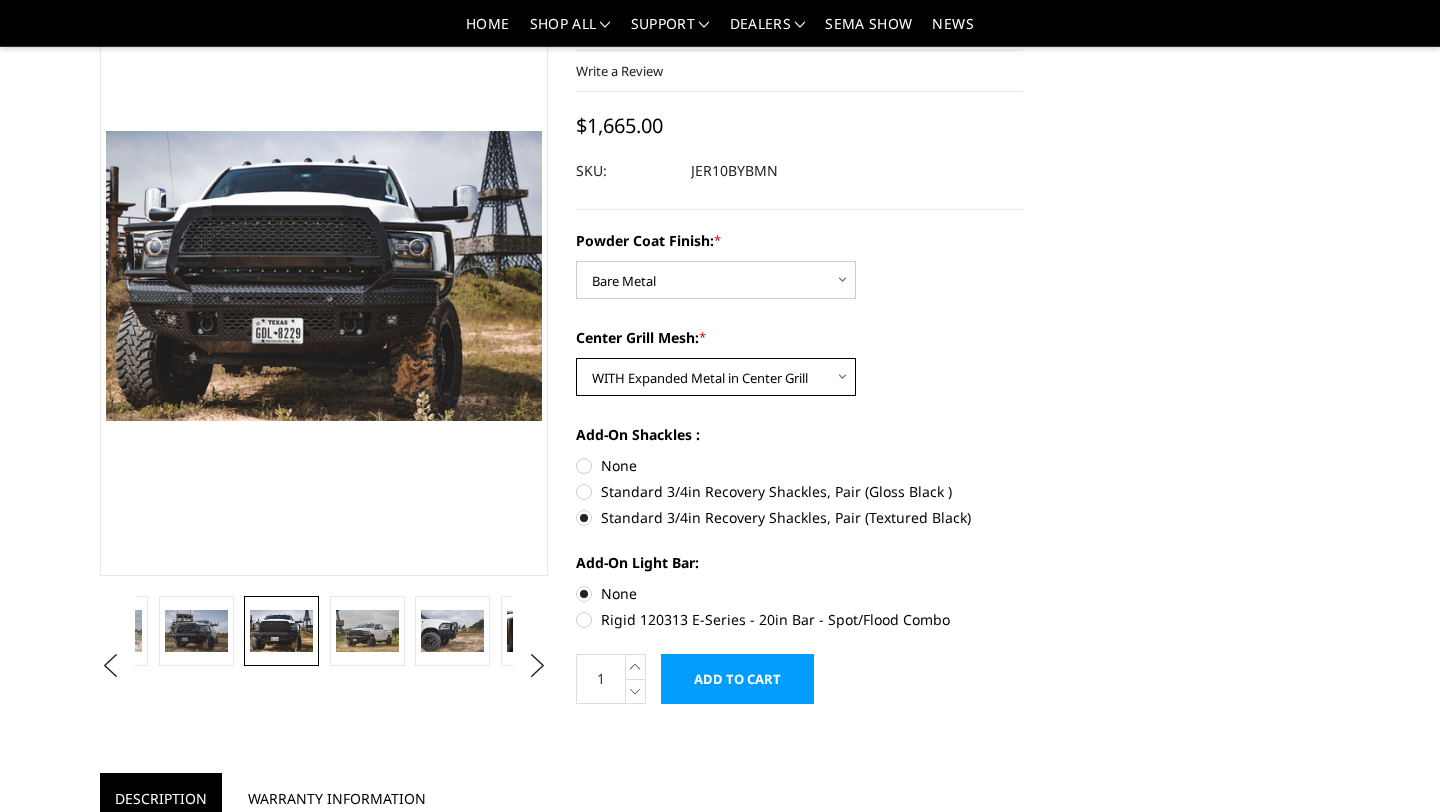 click on "Choose Options
WITH Expanded Metal in Center Grill
WITHOUT Expanded Metal in Center Grill" at bounding box center [716, 377] 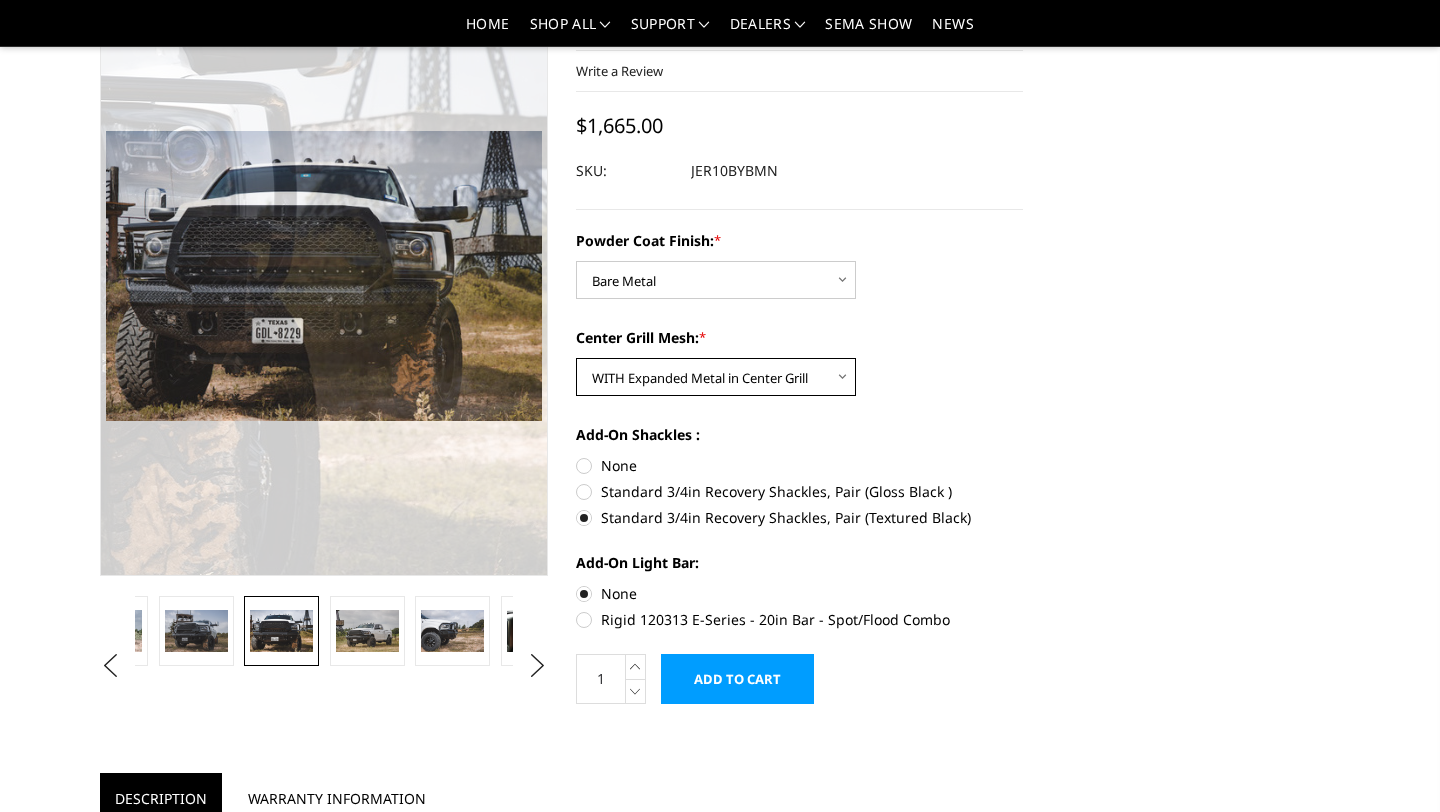 click on "Choose Options
WITH Expanded Metal in Center Grill
WITHOUT Expanded Metal in Center Grill" at bounding box center [716, 377] 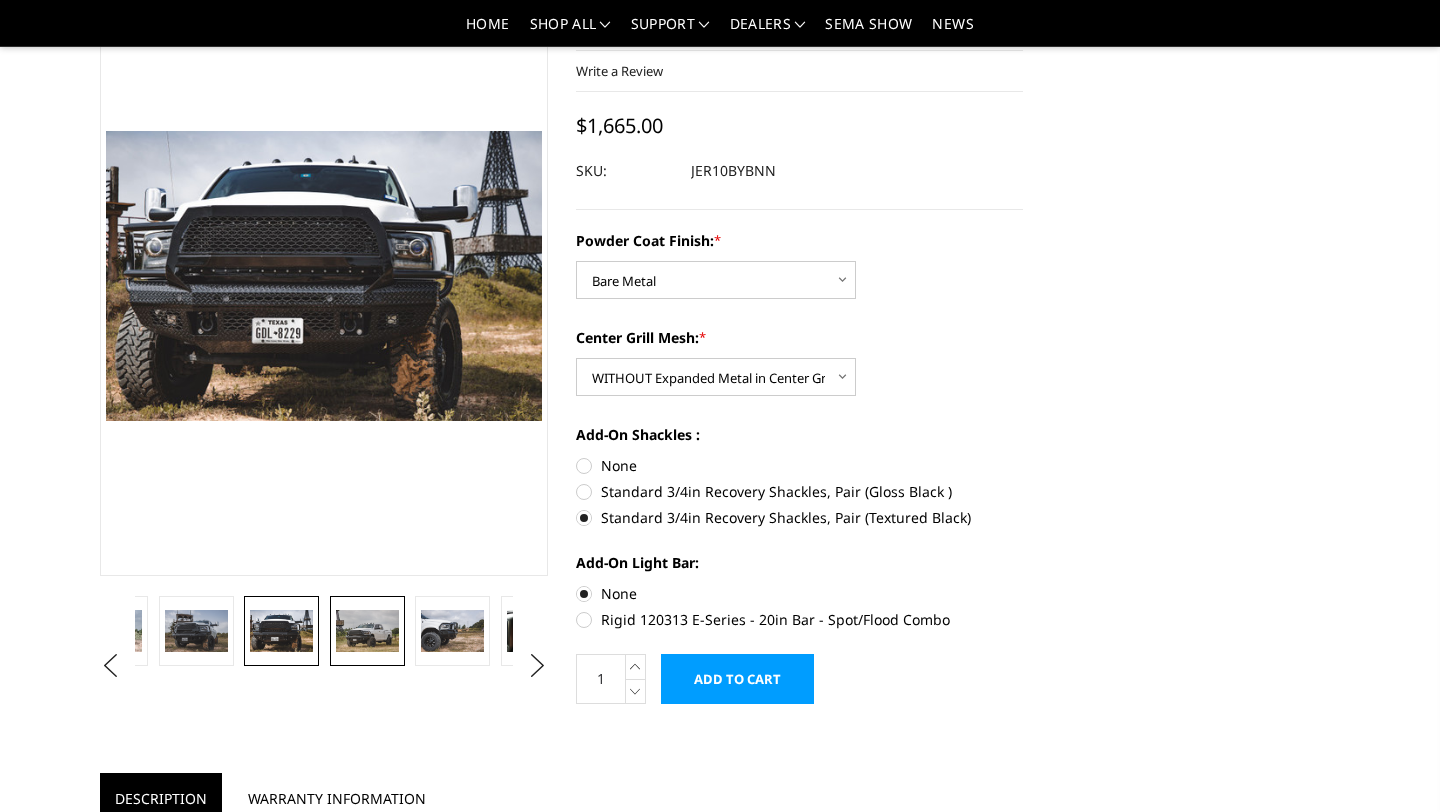 click at bounding box center [367, 631] 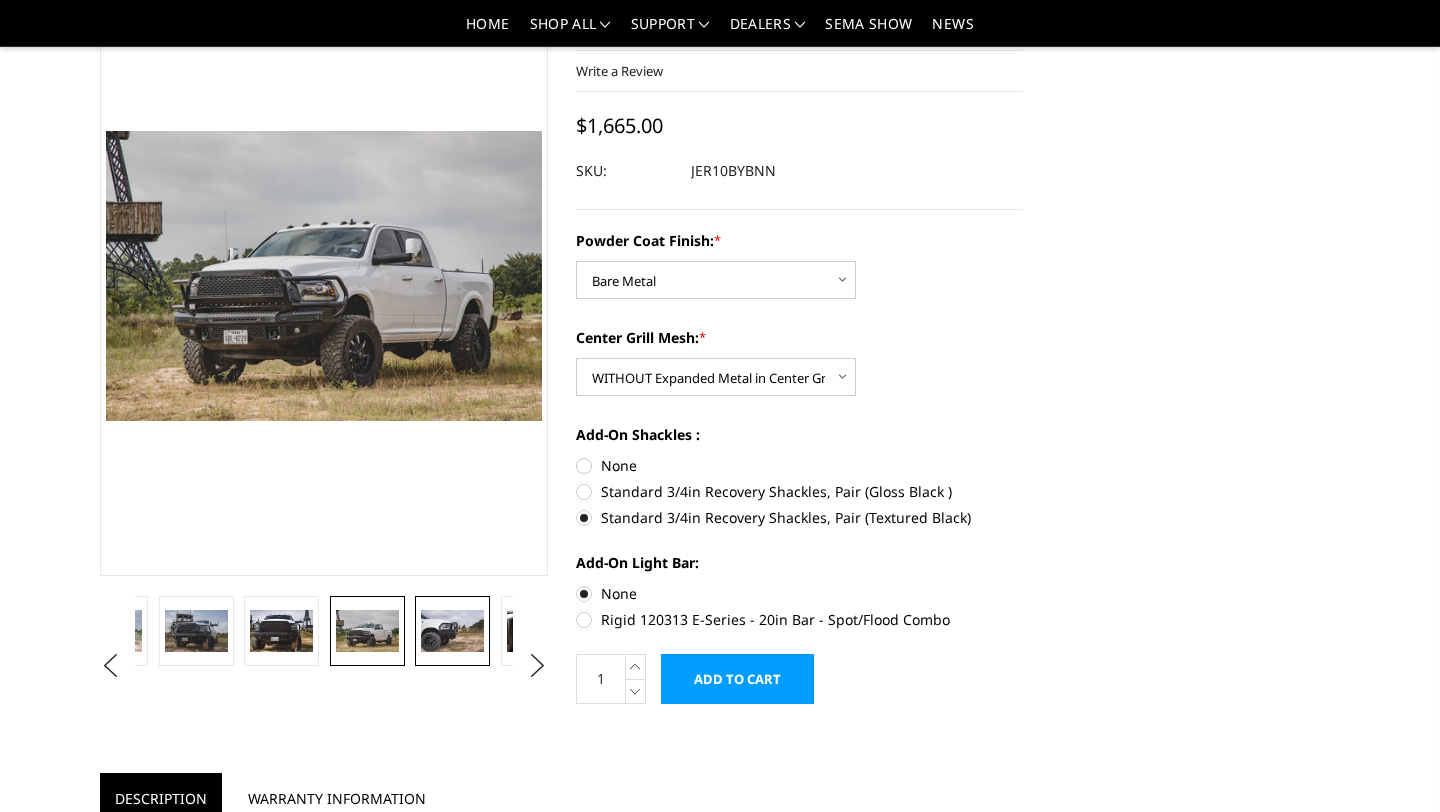 click at bounding box center (452, 631) 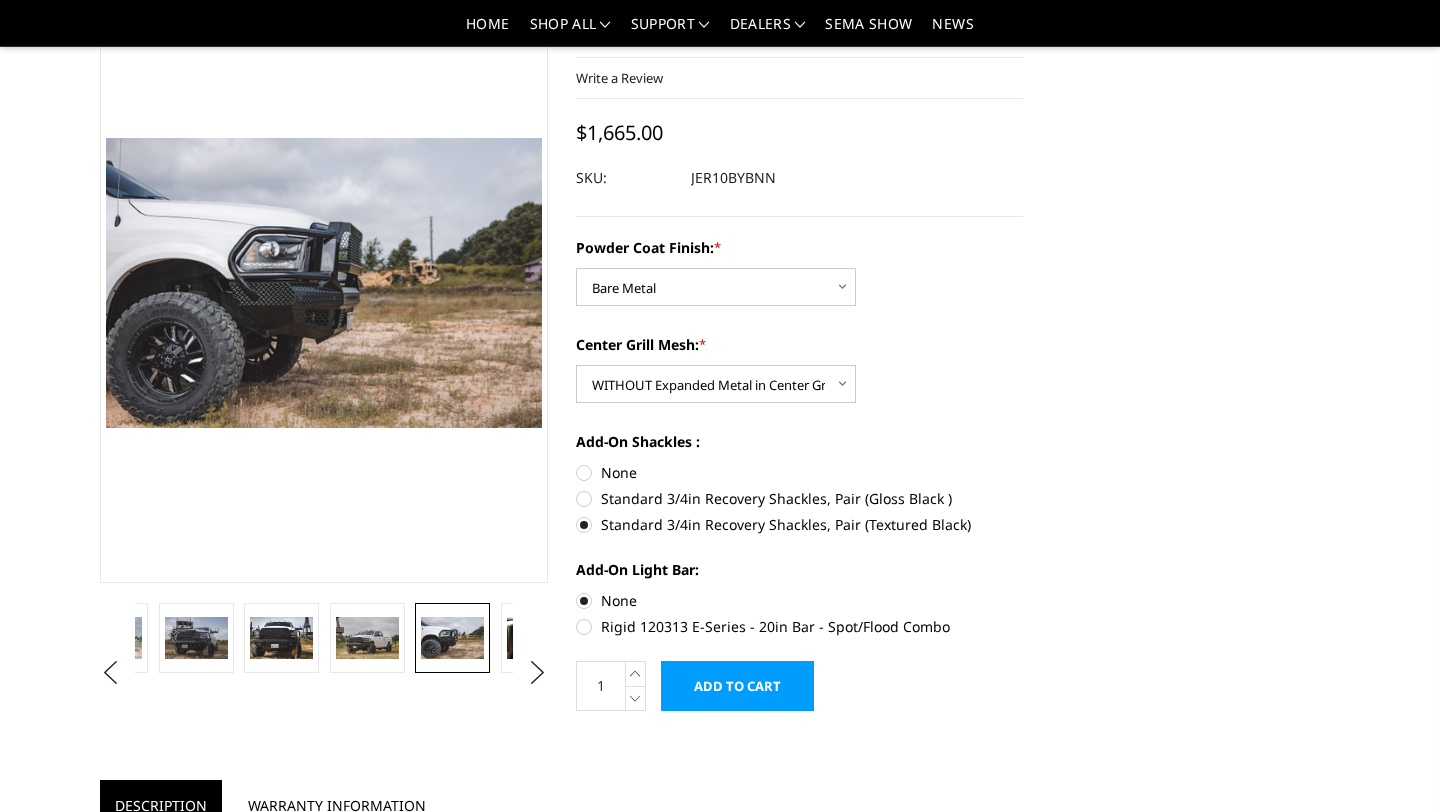 scroll, scrollTop: 111, scrollLeft: 0, axis: vertical 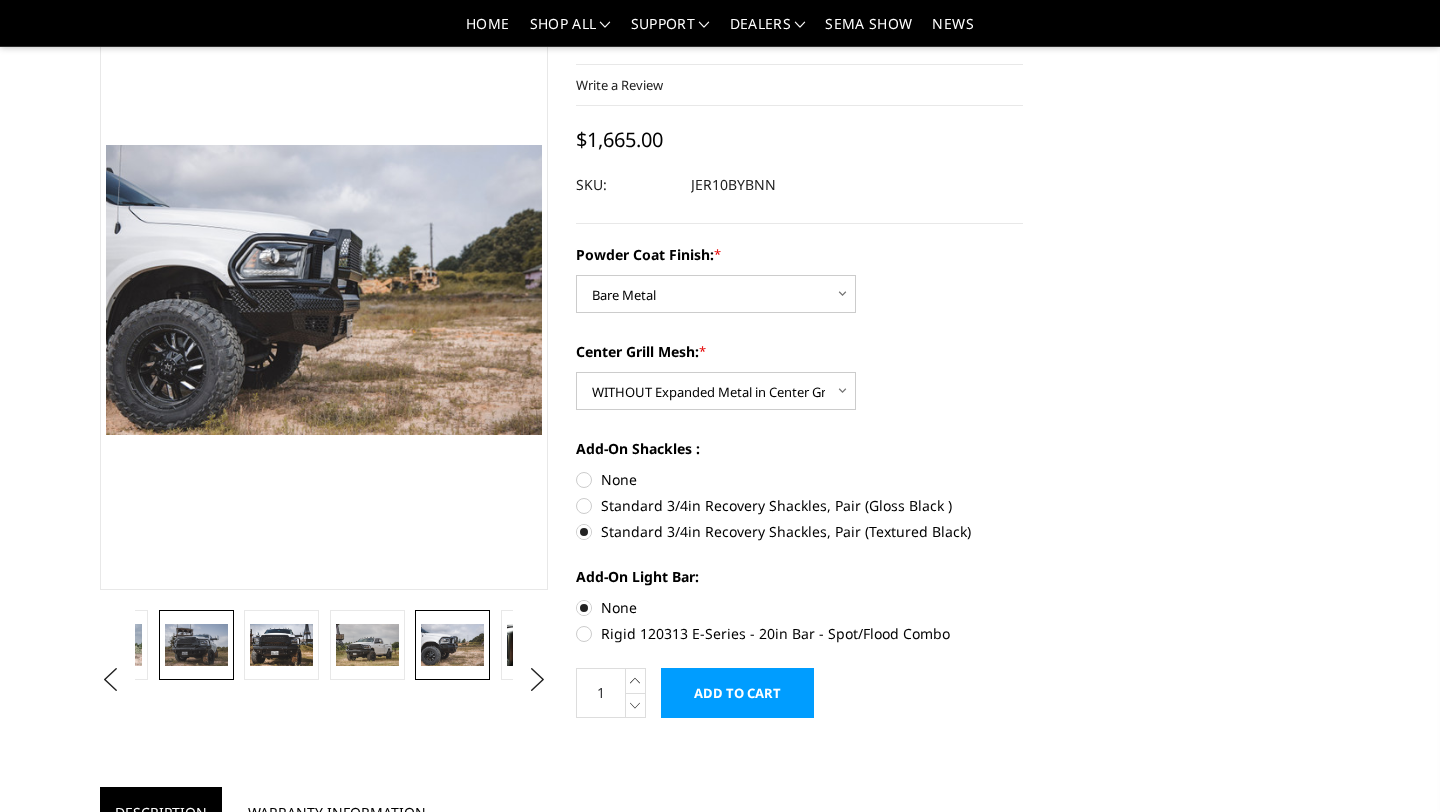 click at bounding box center [196, 645] 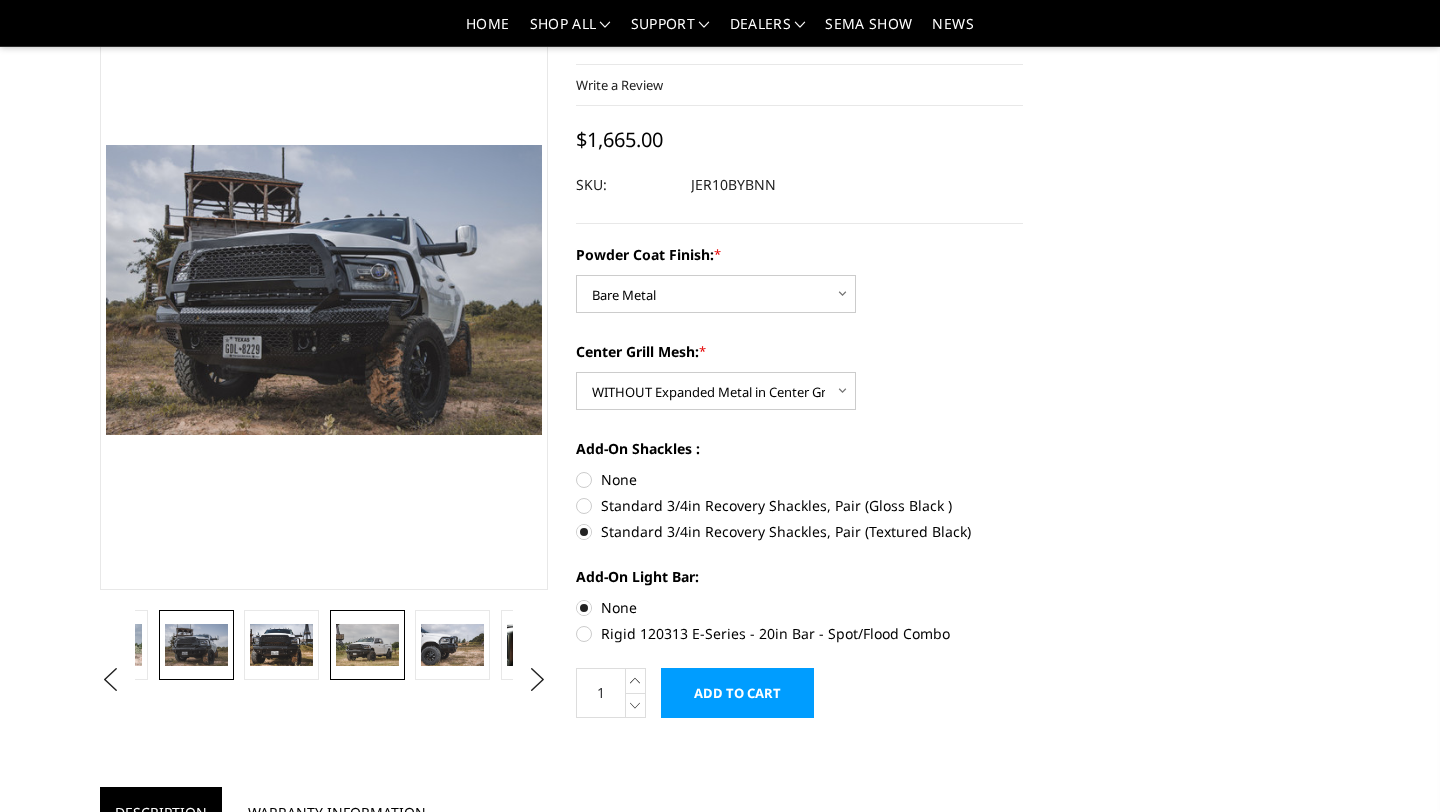 click at bounding box center (367, 645) 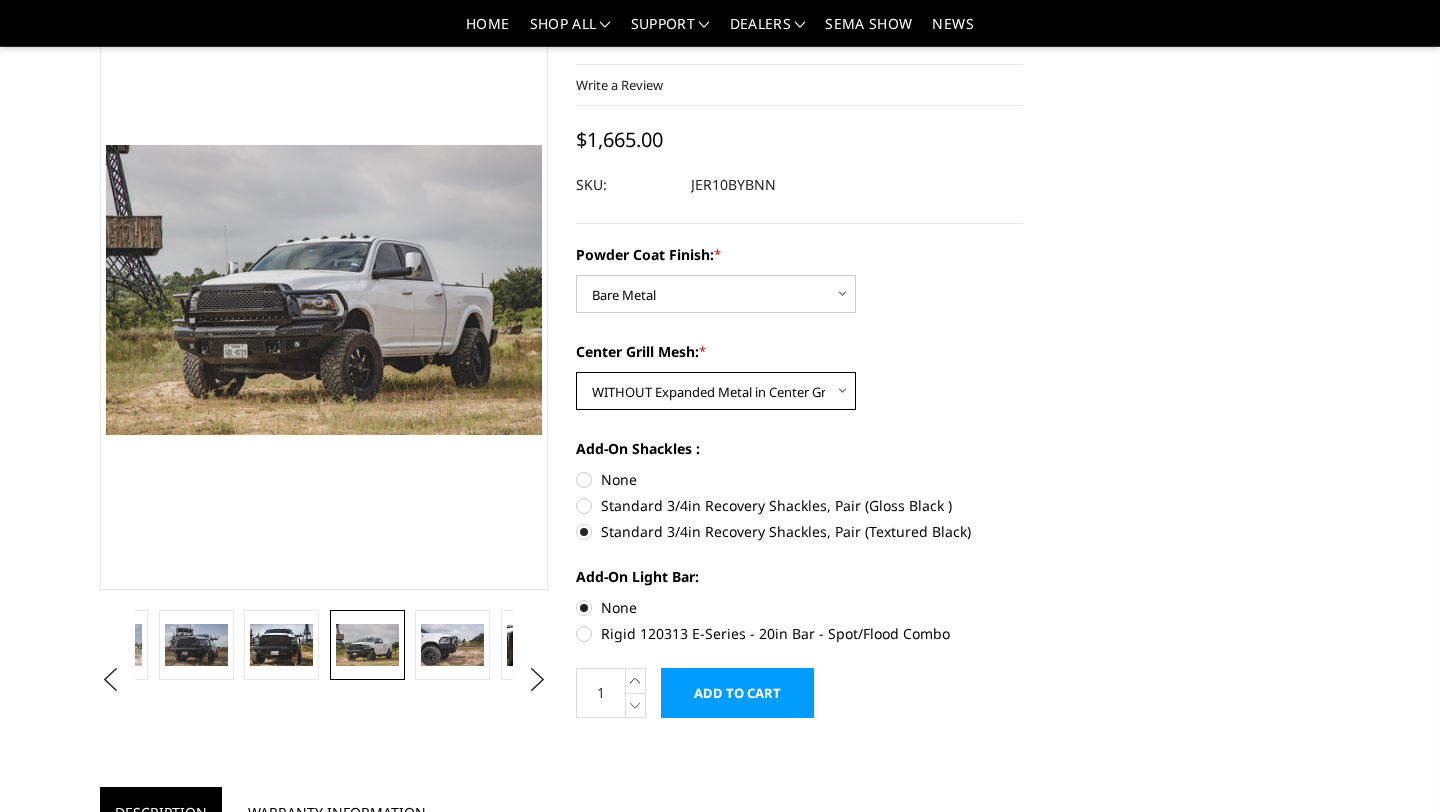 click on "Choose Options
WITH Expanded Metal in Center Grill
WITHOUT Expanded Metal in Center Grill" at bounding box center [716, 391] 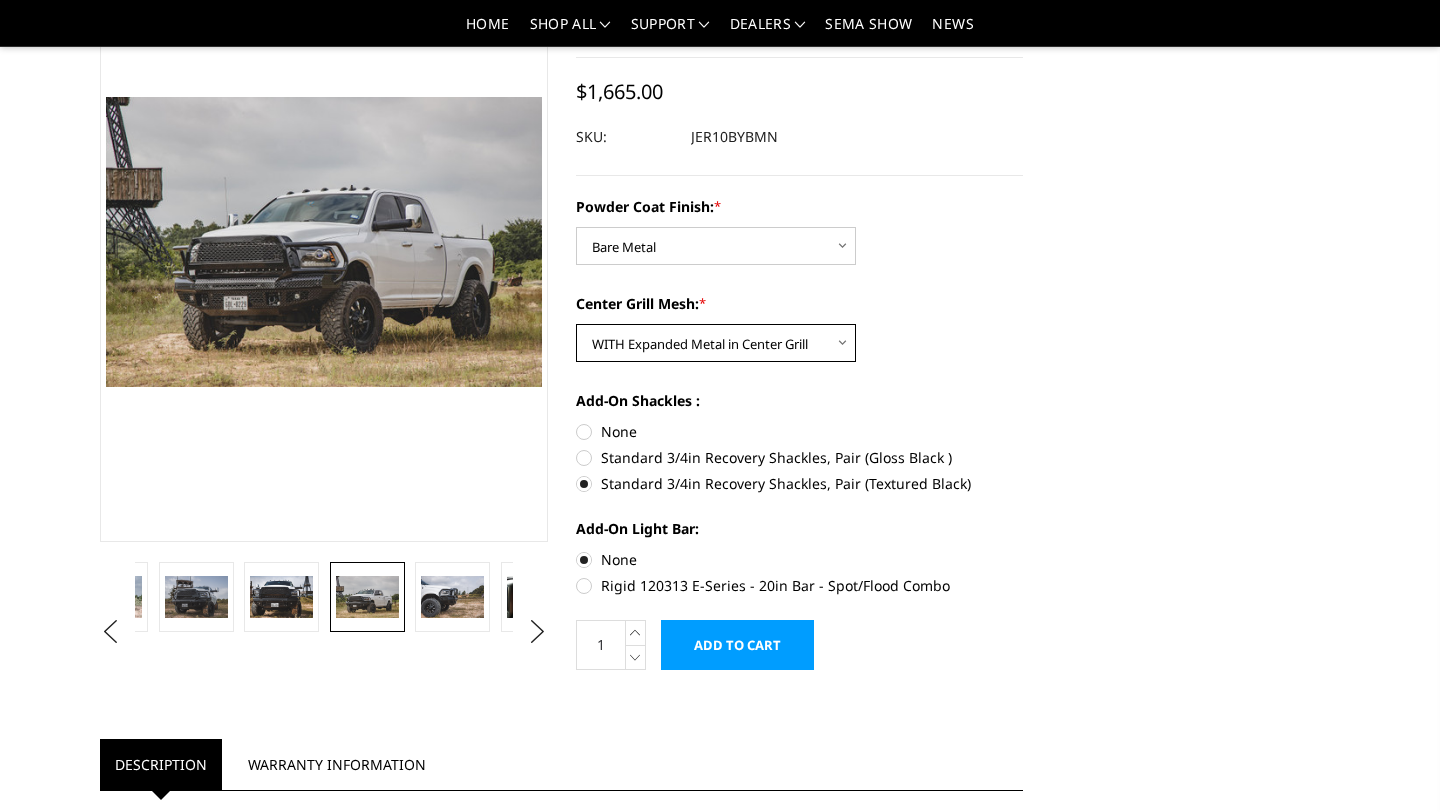 scroll, scrollTop: 163, scrollLeft: 0, axis: vertical 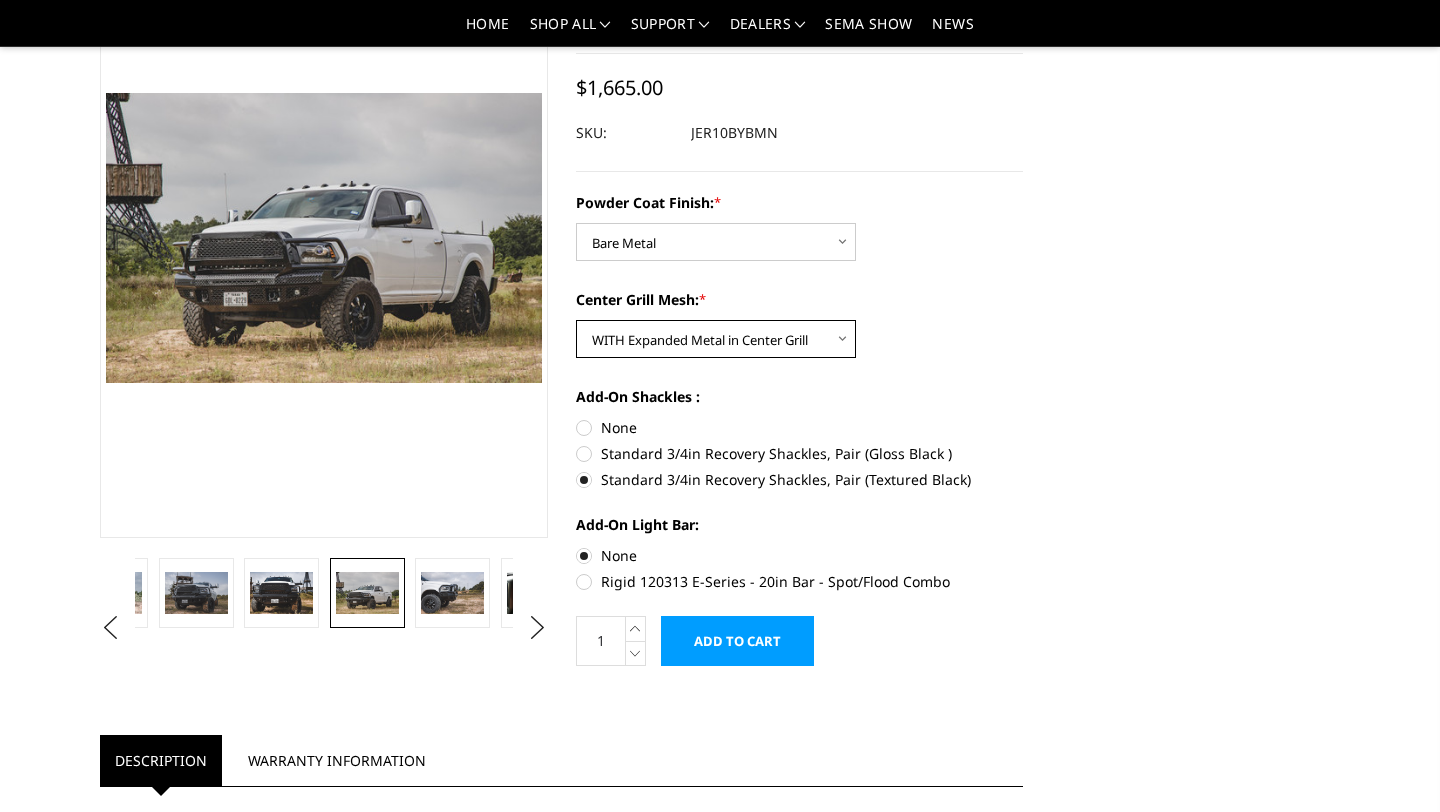 click on "Choose Options
WITH Expanded Metal in Center Grill
WITHOUT Expanded Metal in Center Grill" at bounding box center [716, 339] 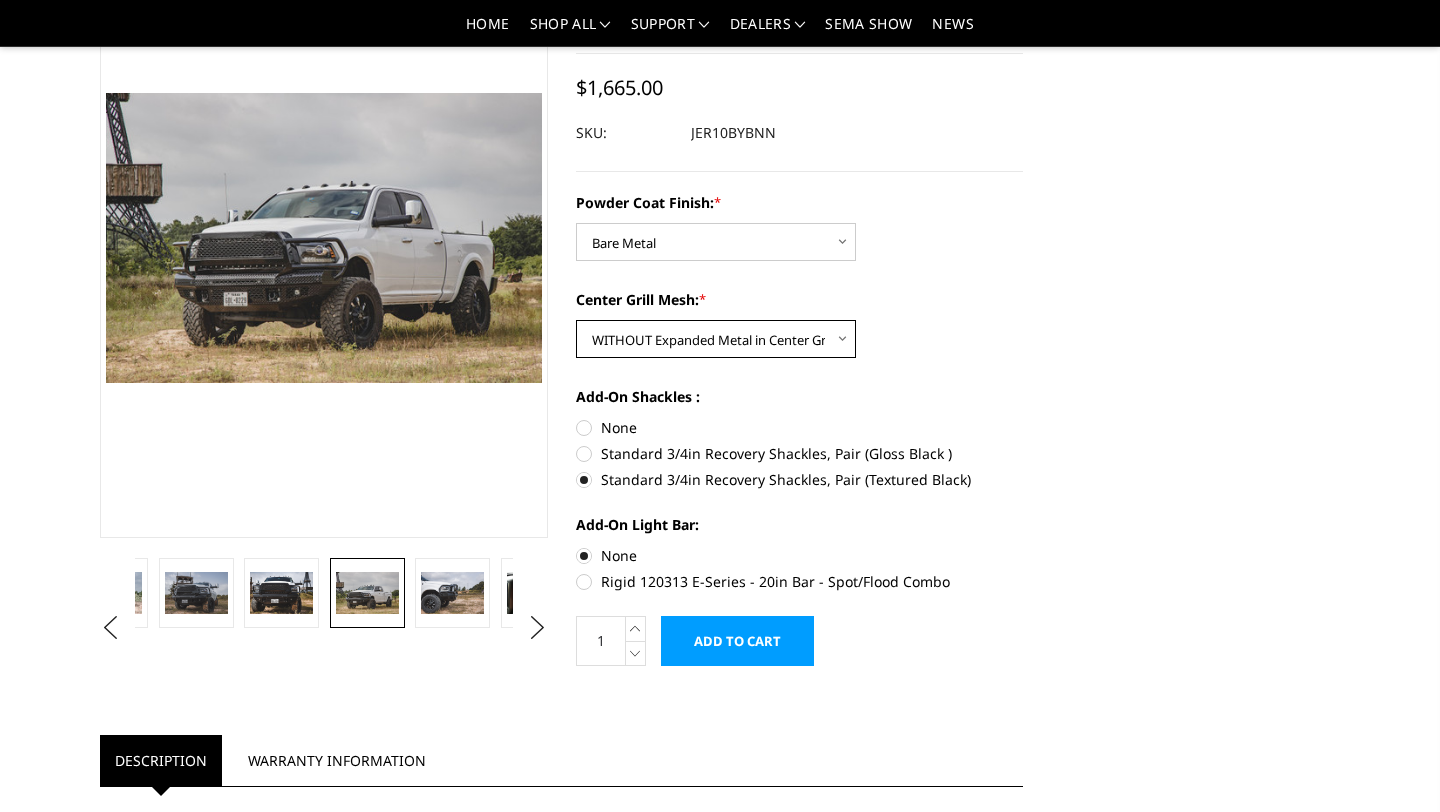 click on "Choose Options
WITH Expanded Metal in Center Grill
WITHOUT Expanded Metal in Center Grill" at bounding box center (716, 339) 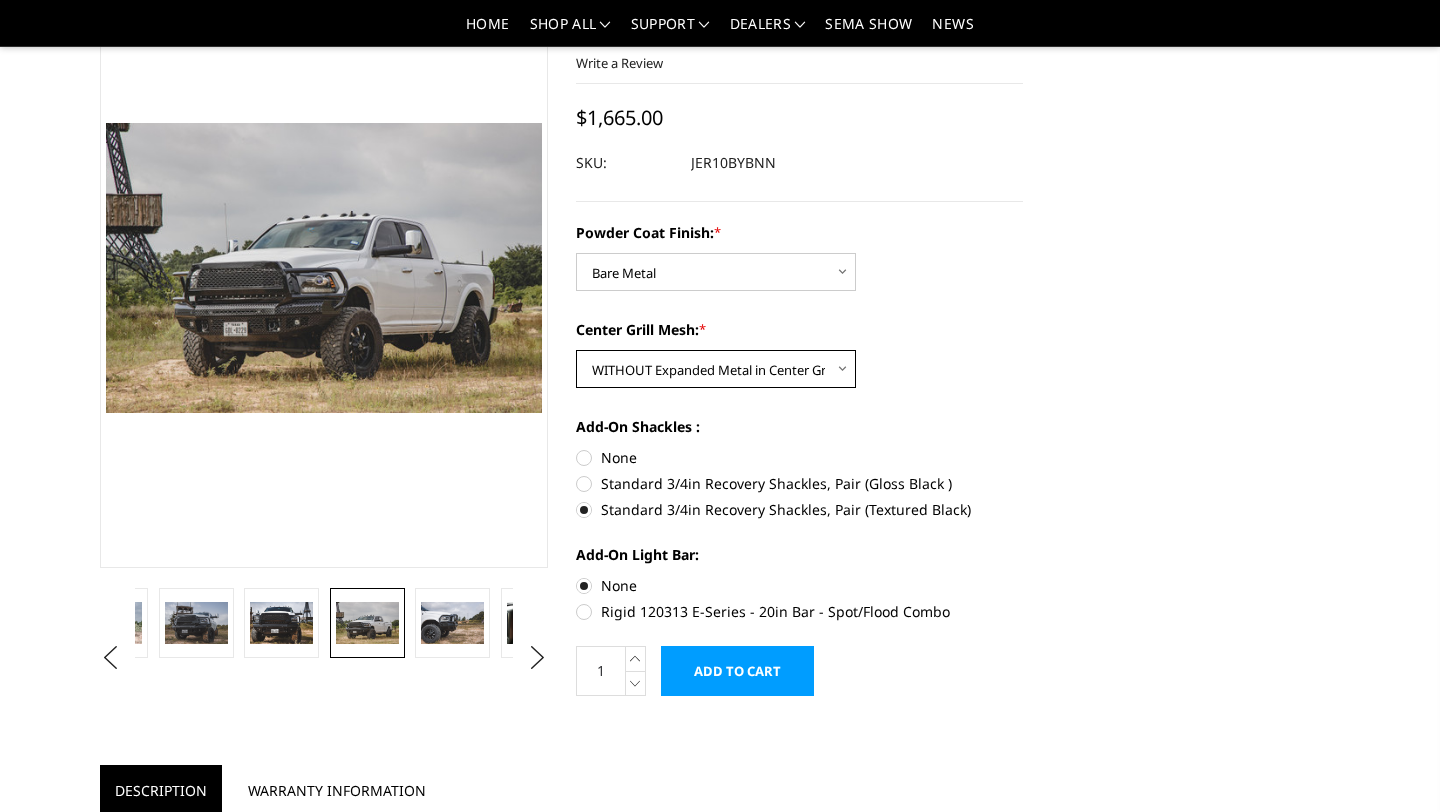 scroll, scrollTop: 0, scrollLeft: 0, axis: both 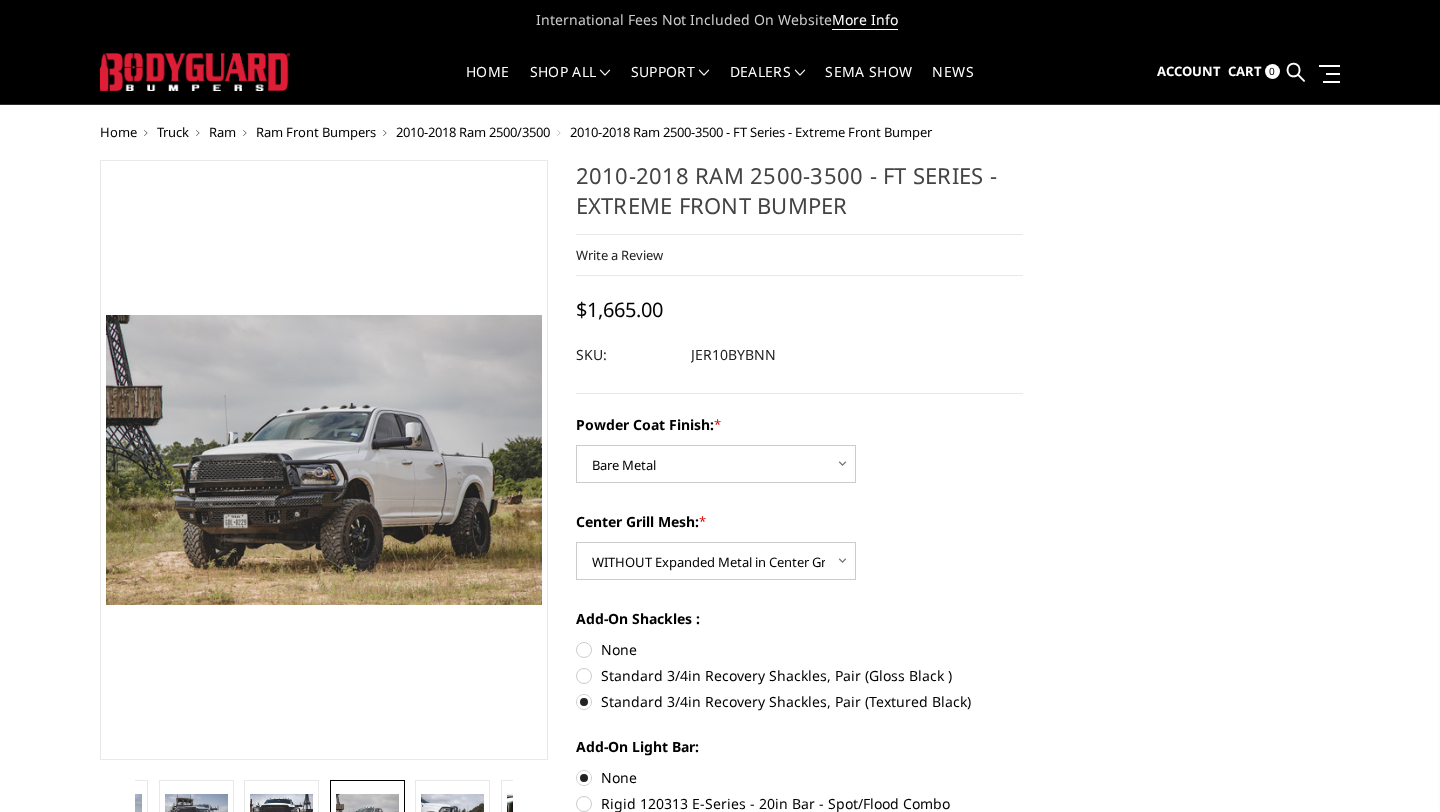 click at bounding box center (1417, 20) 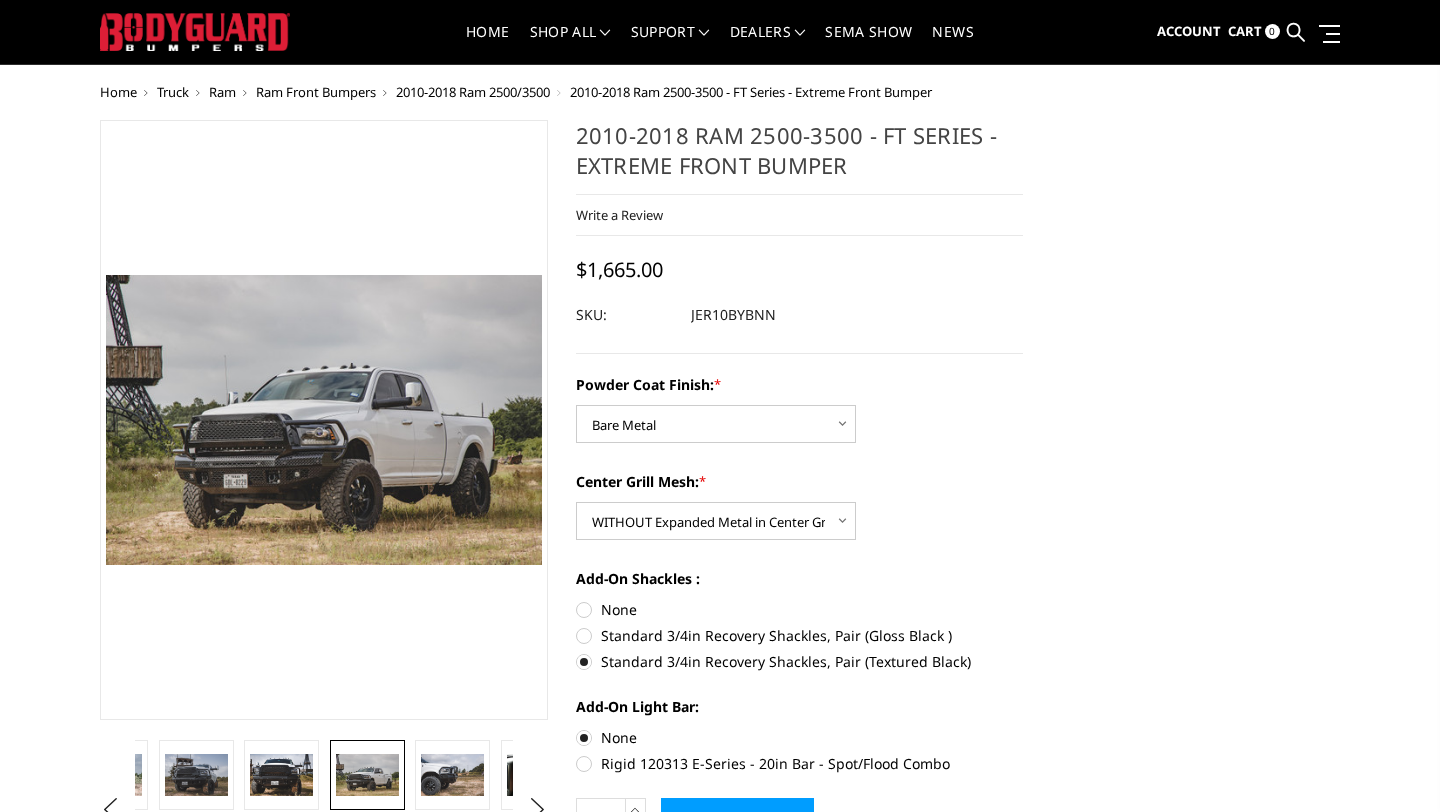 click on "Account
Sign in
Register
Cart
0
Search
Search
Categories
Bronco
2021-2025 Bronco Front
2021-2025 Bronco Rear
2021-2025 Bronco Steps
2021-2025 Bronco Accessories" at bounding box center (1245, 32) 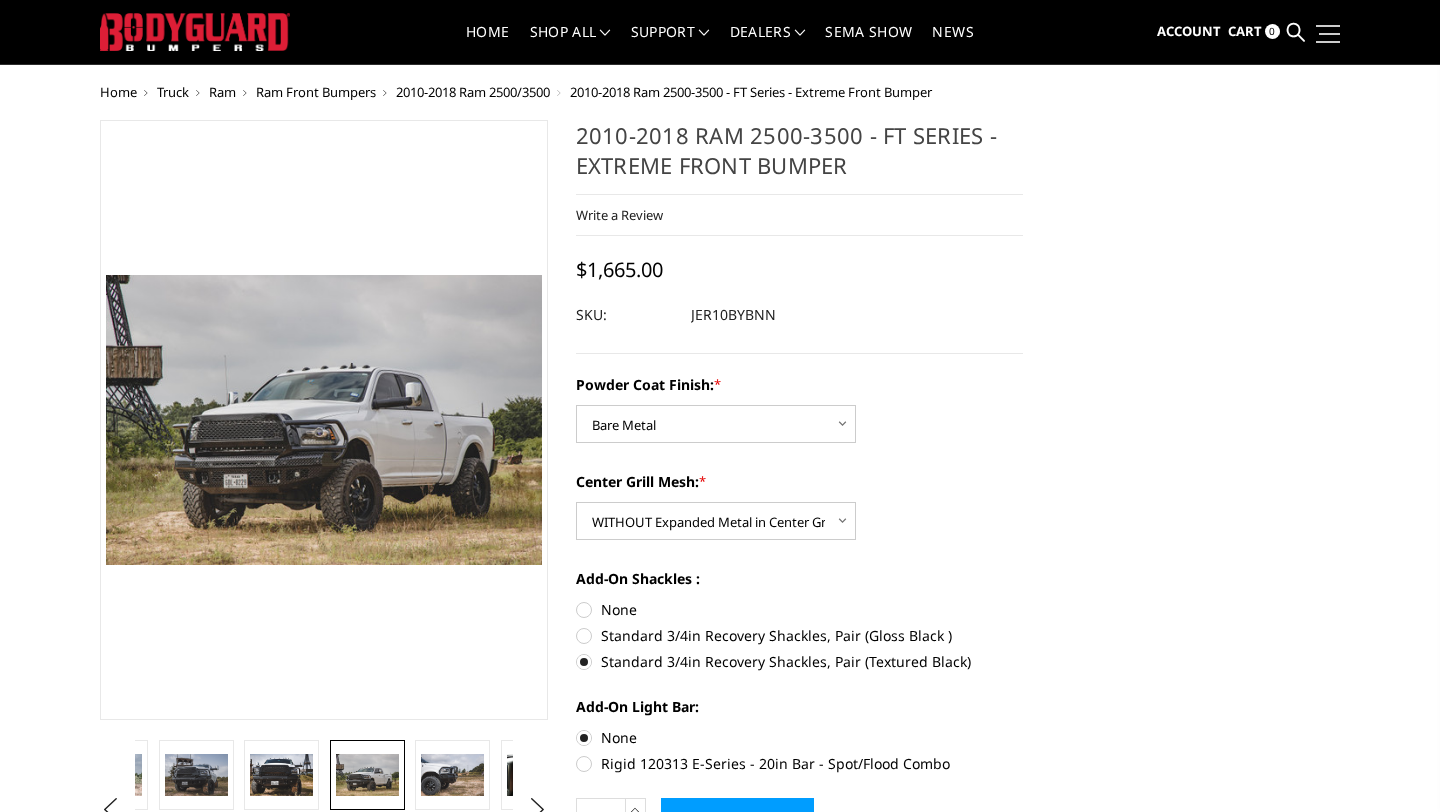 click at bounding box center [1326, 33] 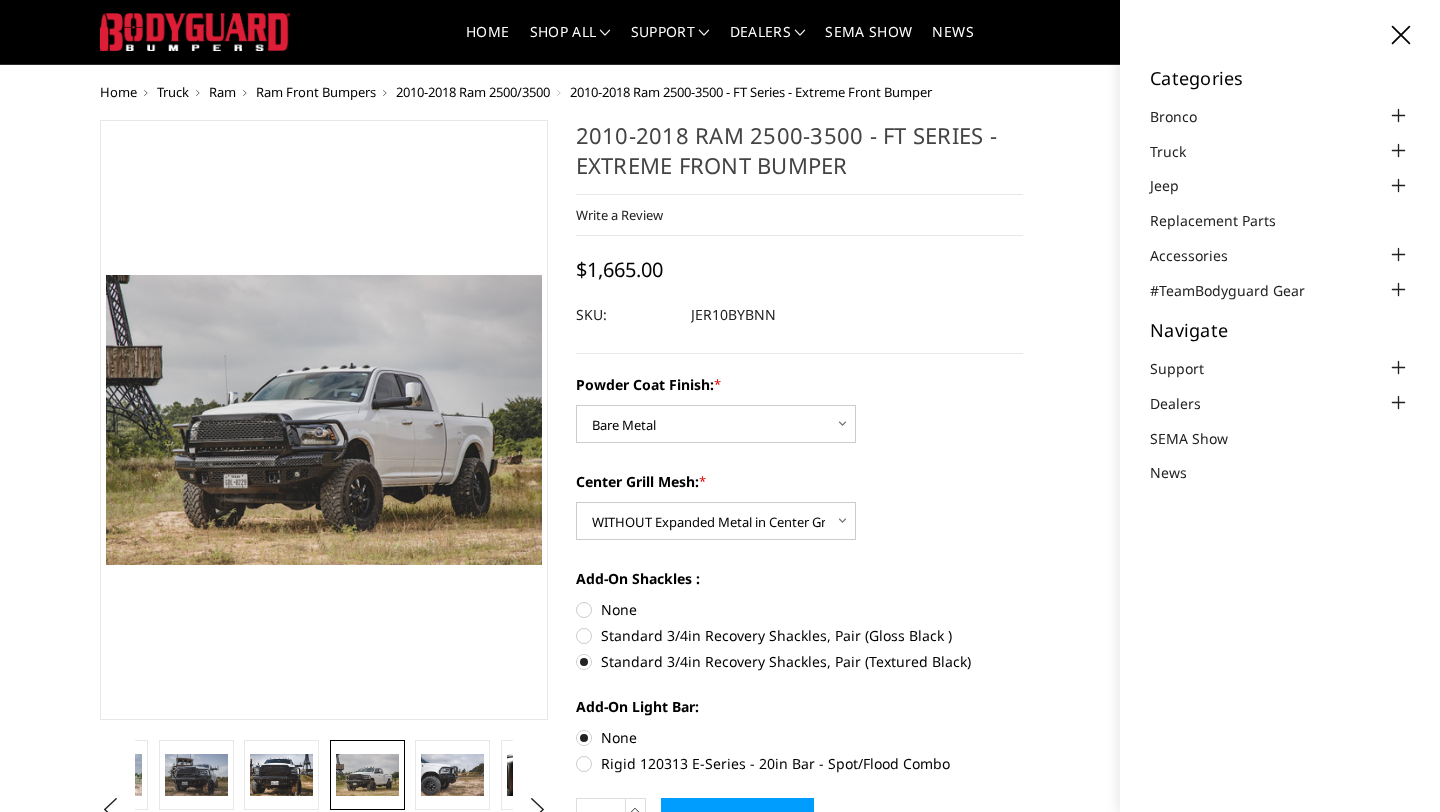 click at bounding box center [1401, 35] 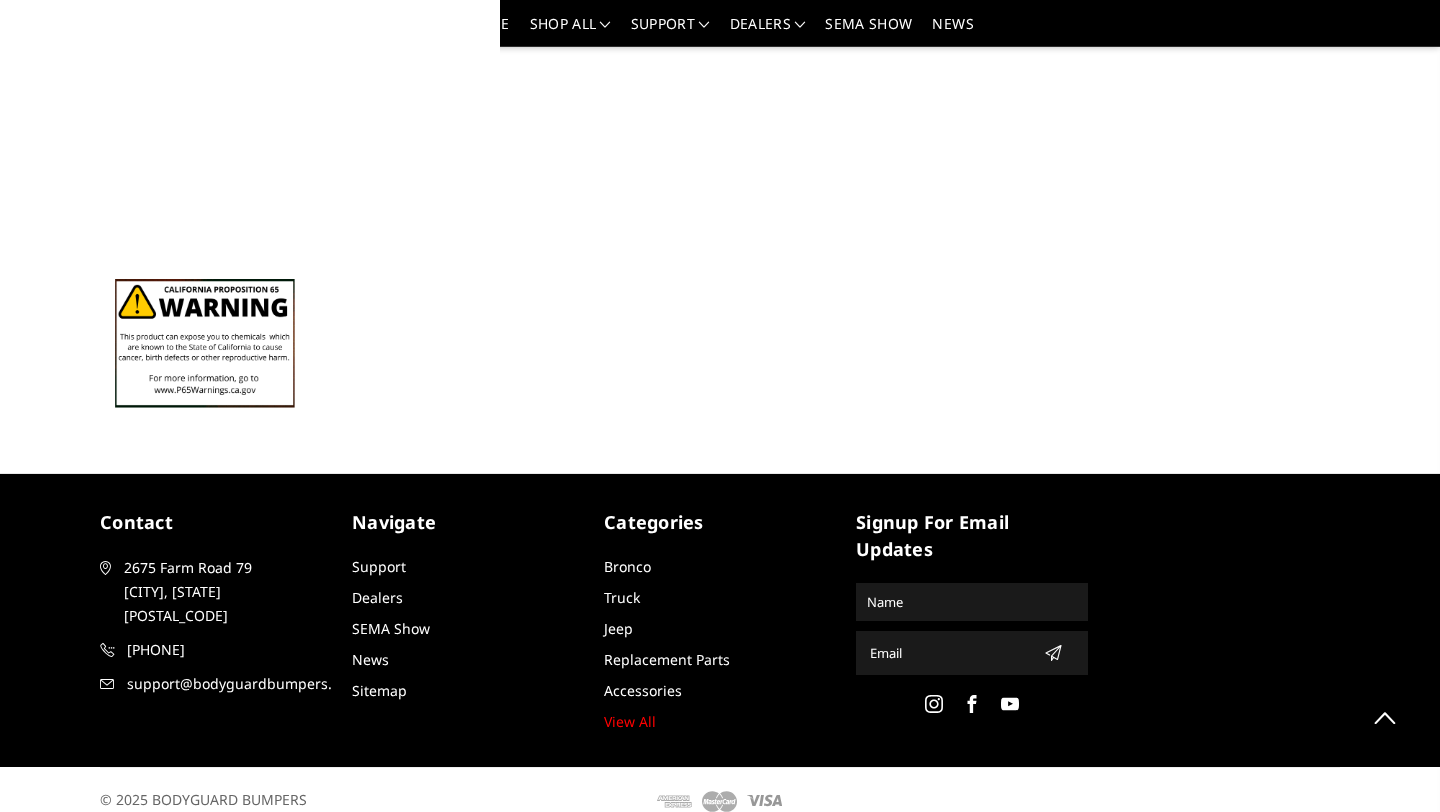 scroll, scrollTop: 3132, scrollLeft: 0, axis: vertical 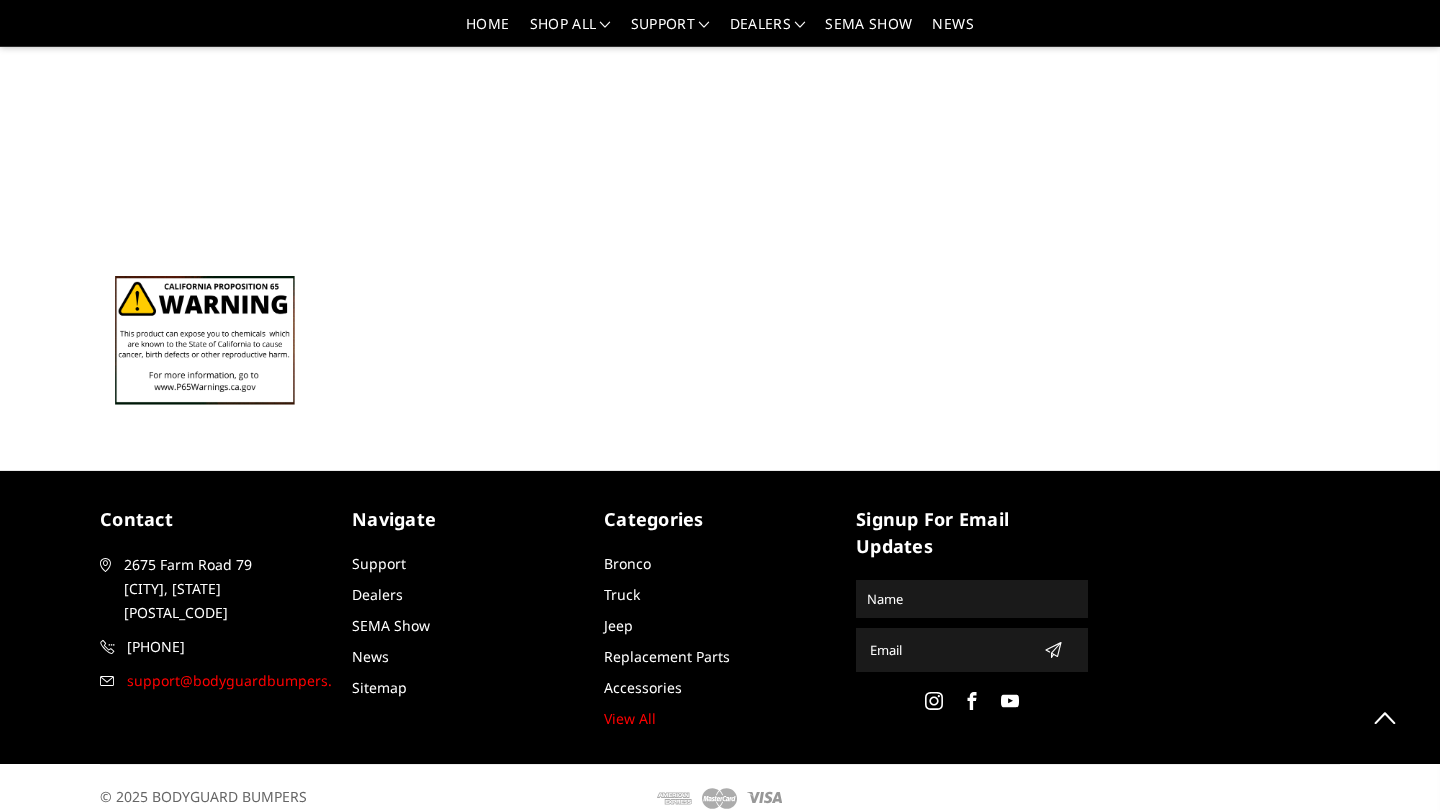 click on "support@bodyguardbumpers.com" at bounding box center [229, 681] 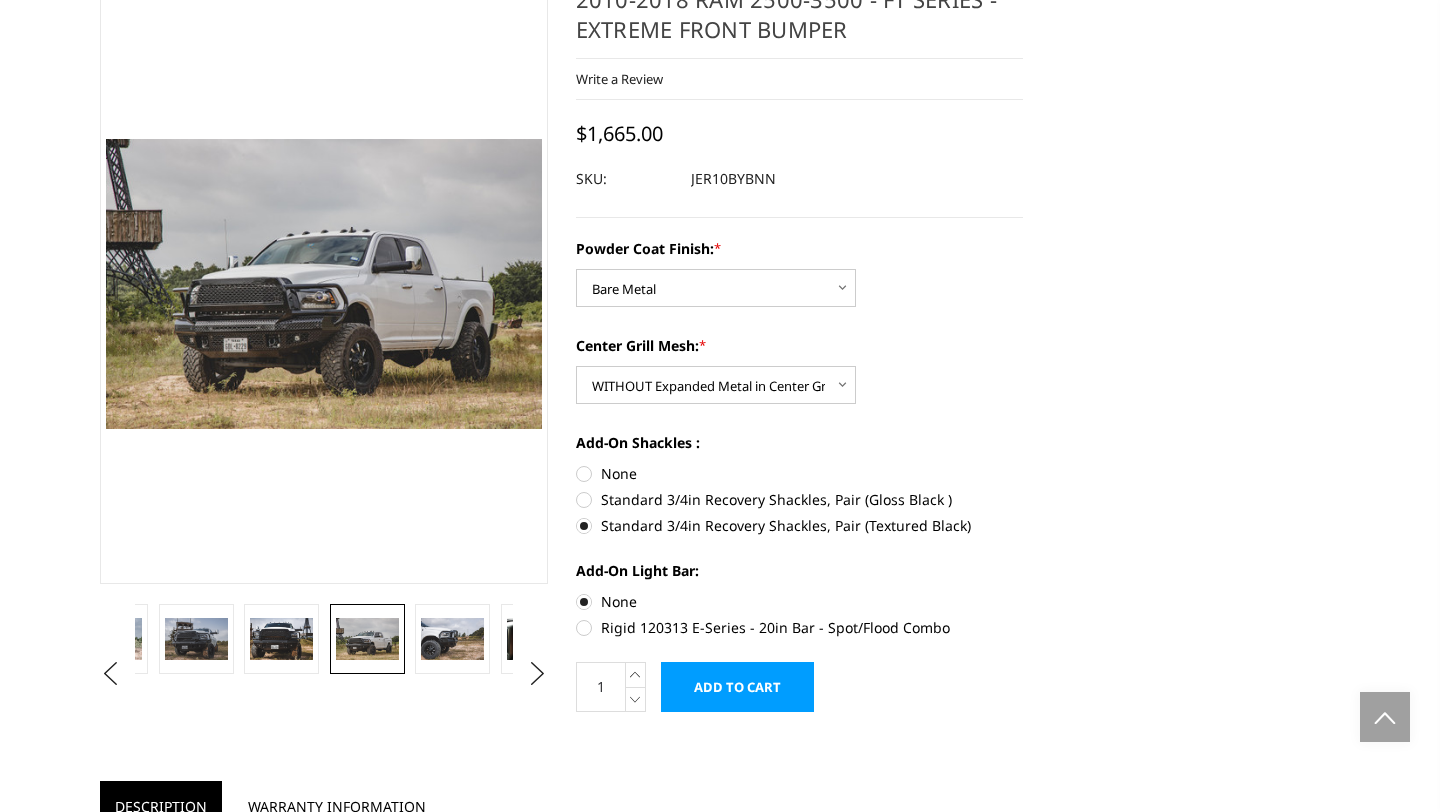 scroll, scrollTop: 0, scrollLeft: 0, axis: both 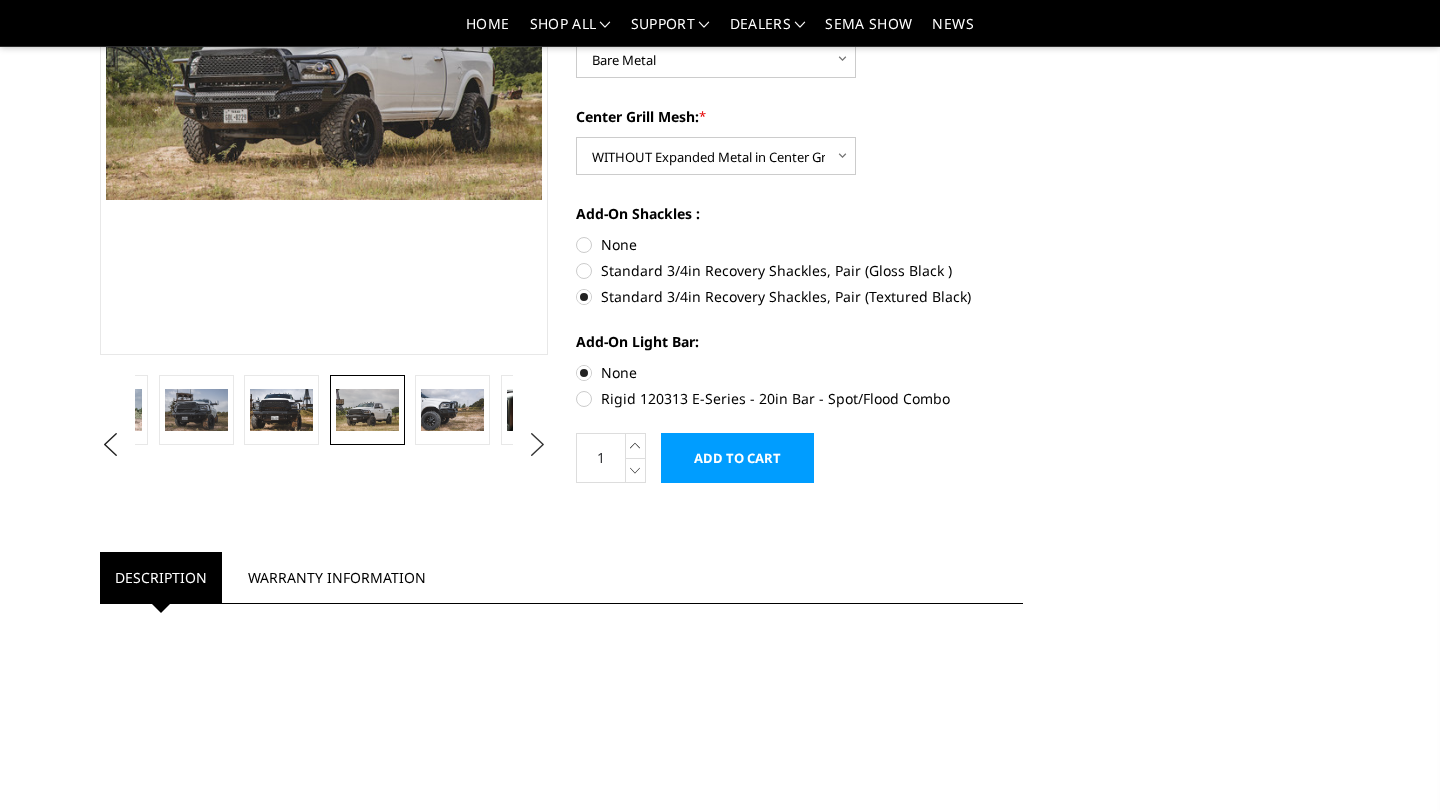 click on "Next" at bounding box center [537, 445] 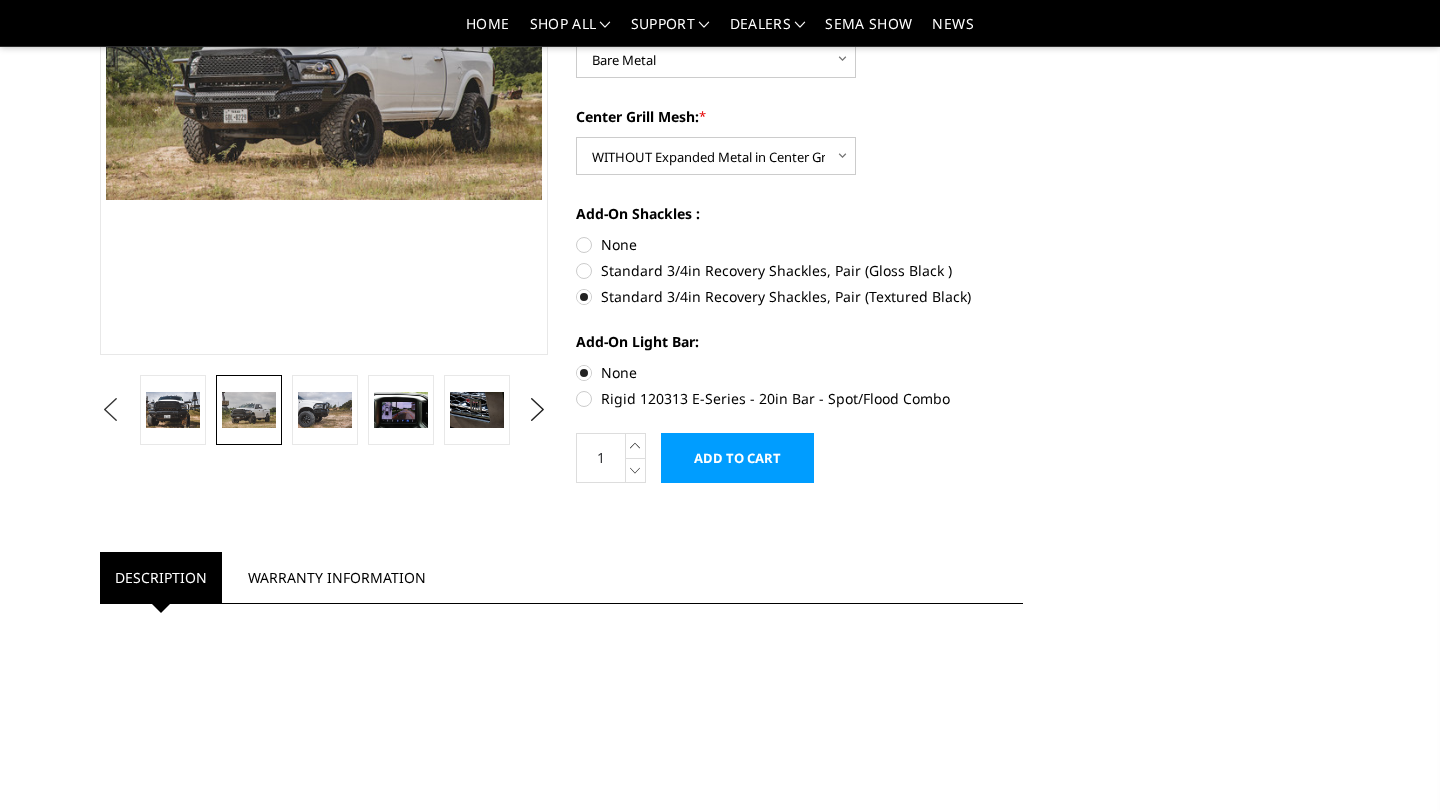 click on "Previous" at bounding box center (110, 410) 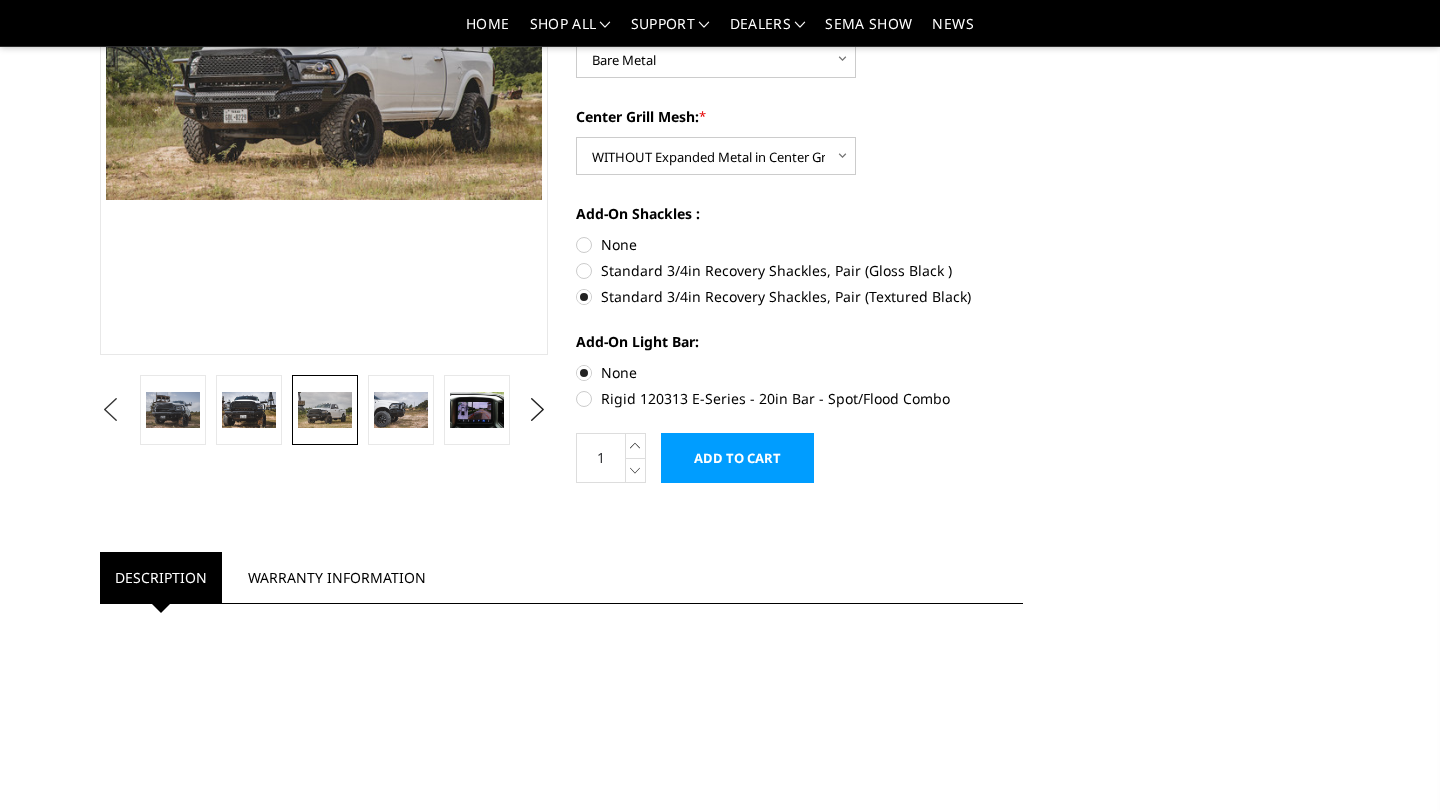 click on "Previous" at bounding box center (110, 410) 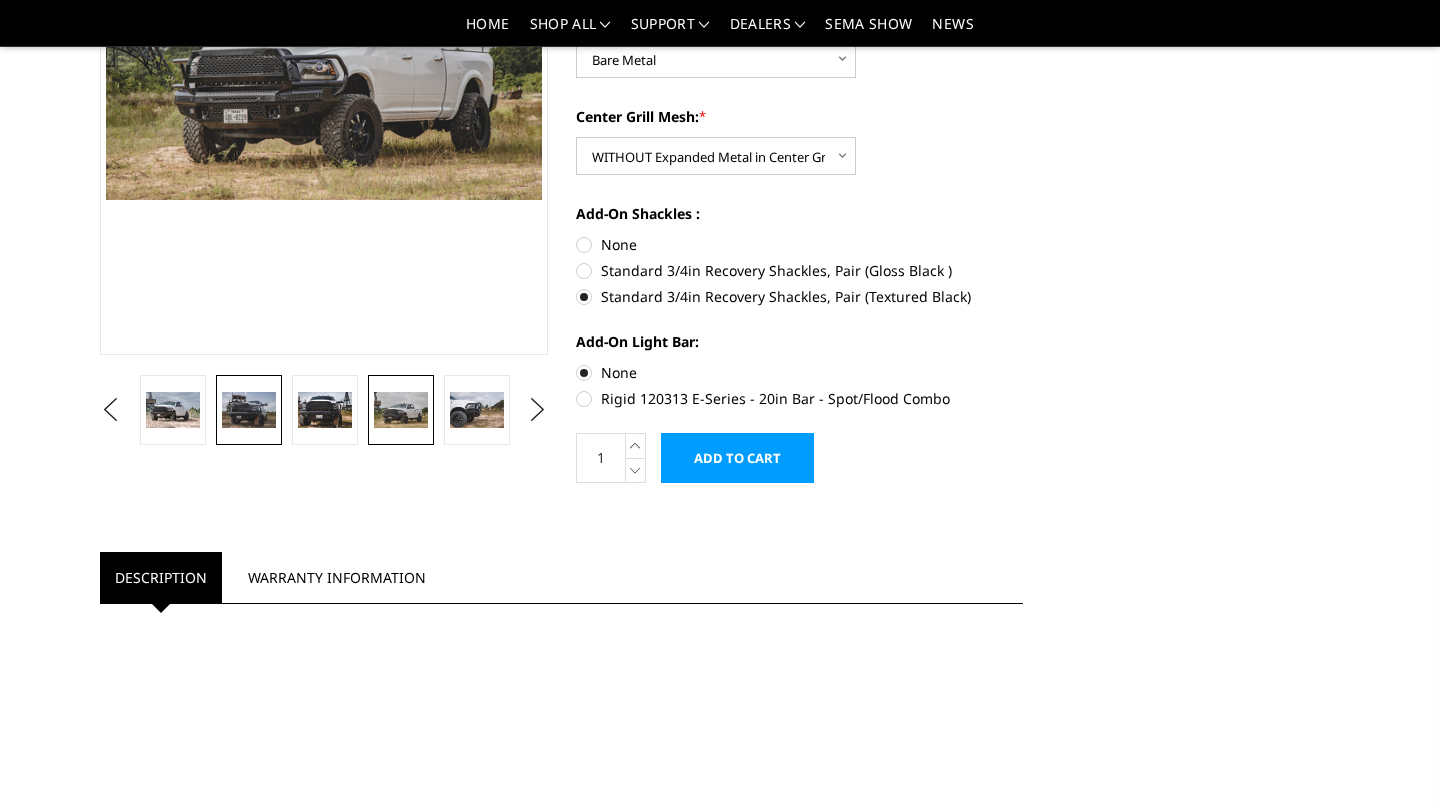 click at bounding box center [249, 410] 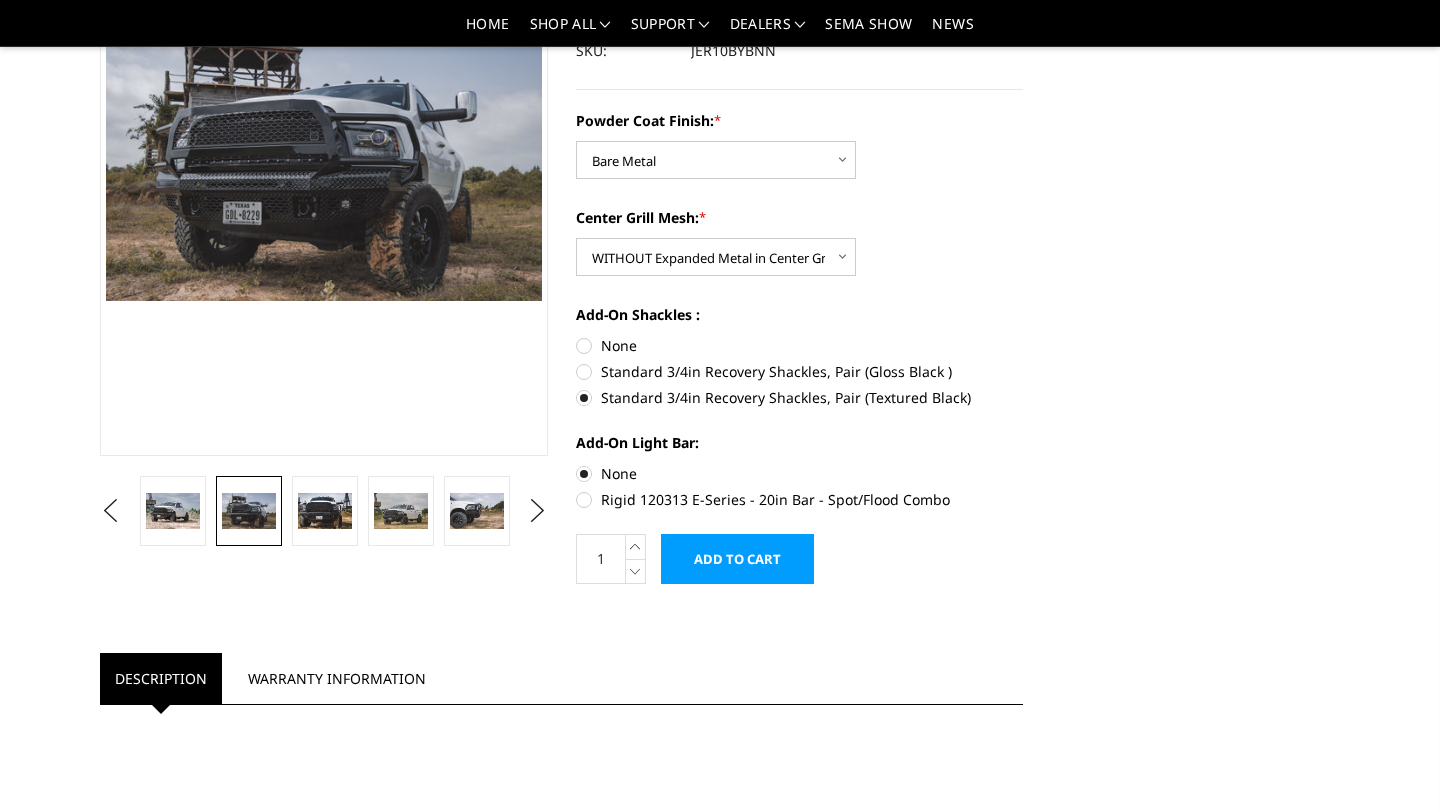 scroll, scrollTop: 185, scrollLeft: 0, axis: vertical 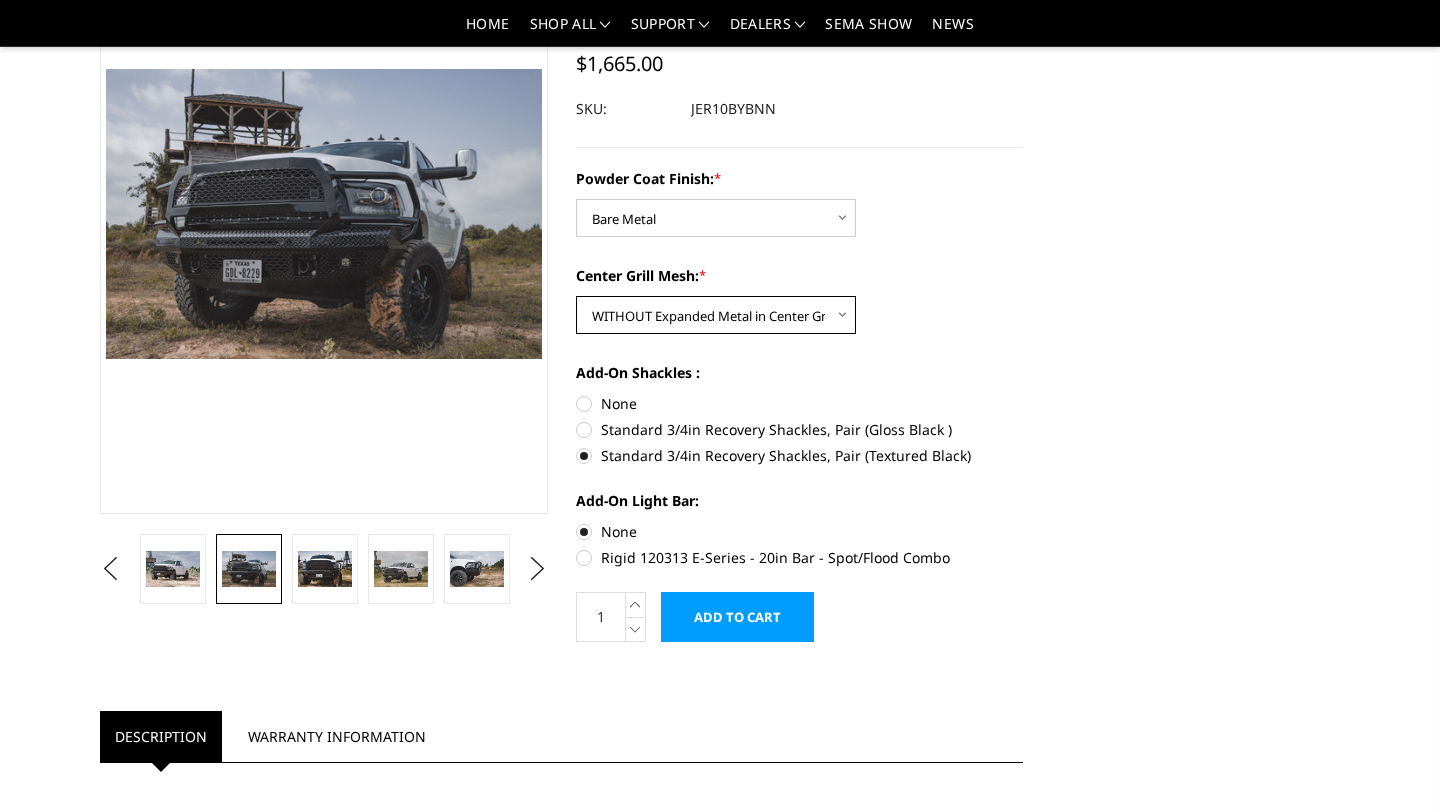 click on "Choose Options
WITH Expanded Metal in Center Grill
WITHOUT Expanded Metal in Center Grill" at bounding box center [716, 315] 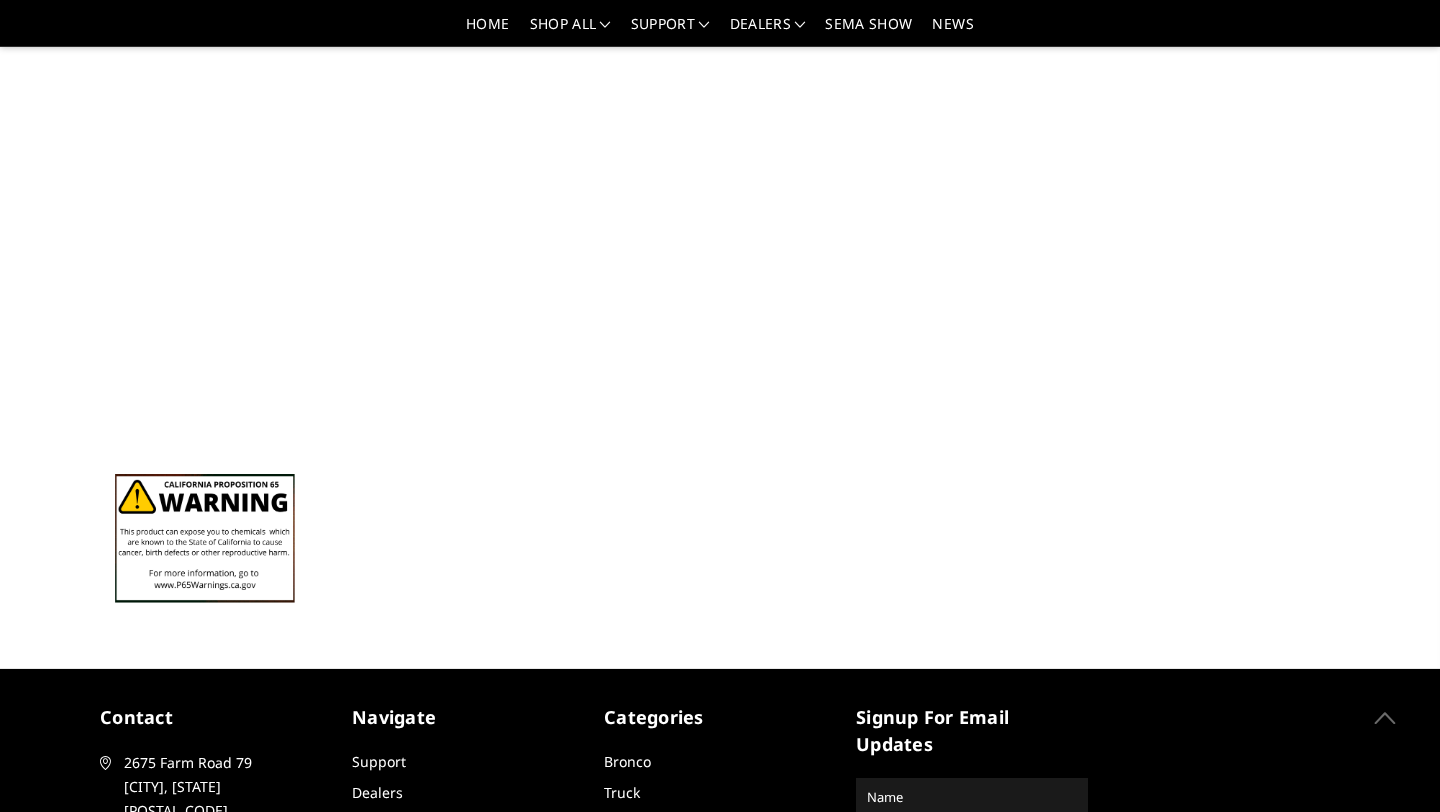 scroll, scrollTop: 3148, scrollLeft: 0, axis: vertical 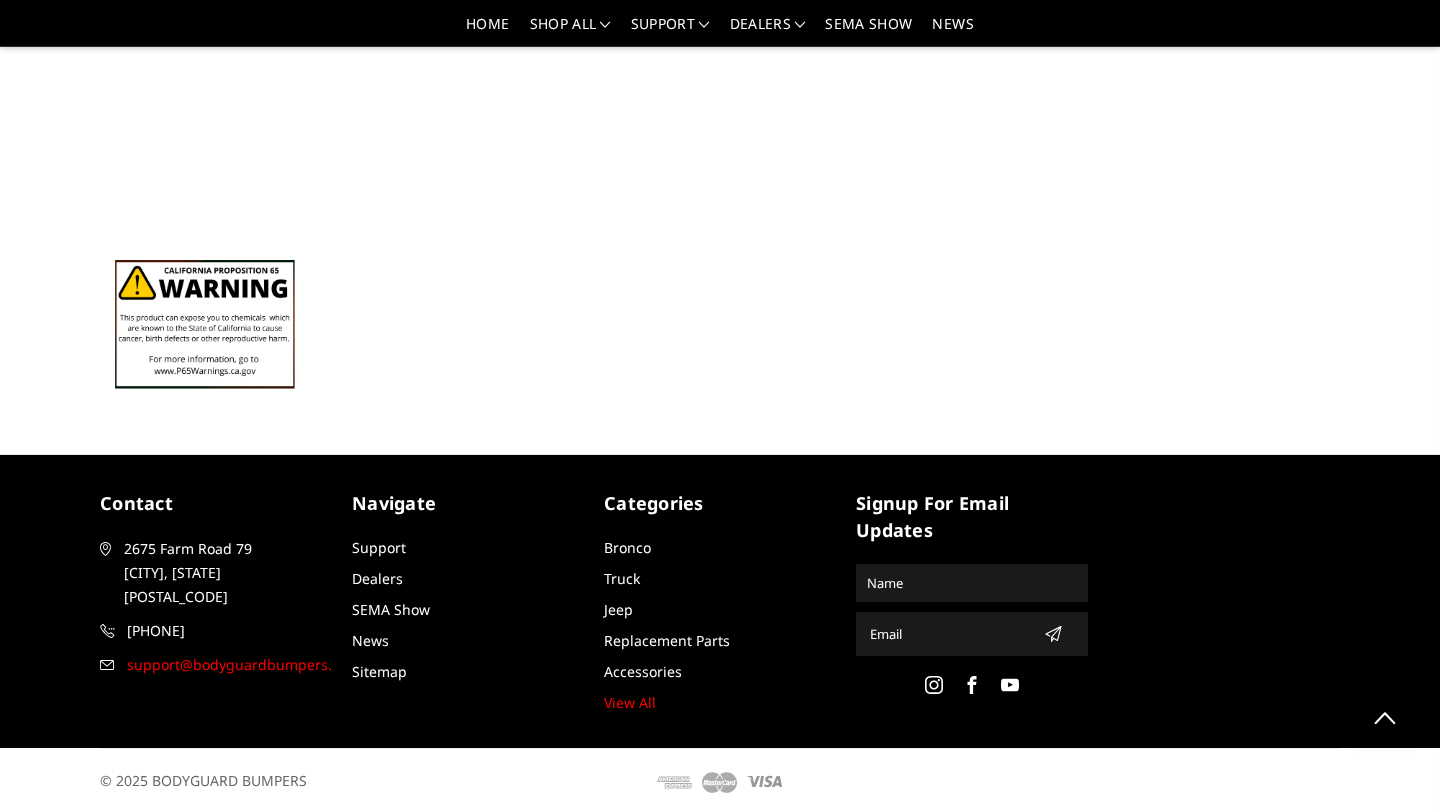 drag, startPoint x: 93, startPoint y: 681, endPoint x: 293, endPoint y: 636, distance: 205 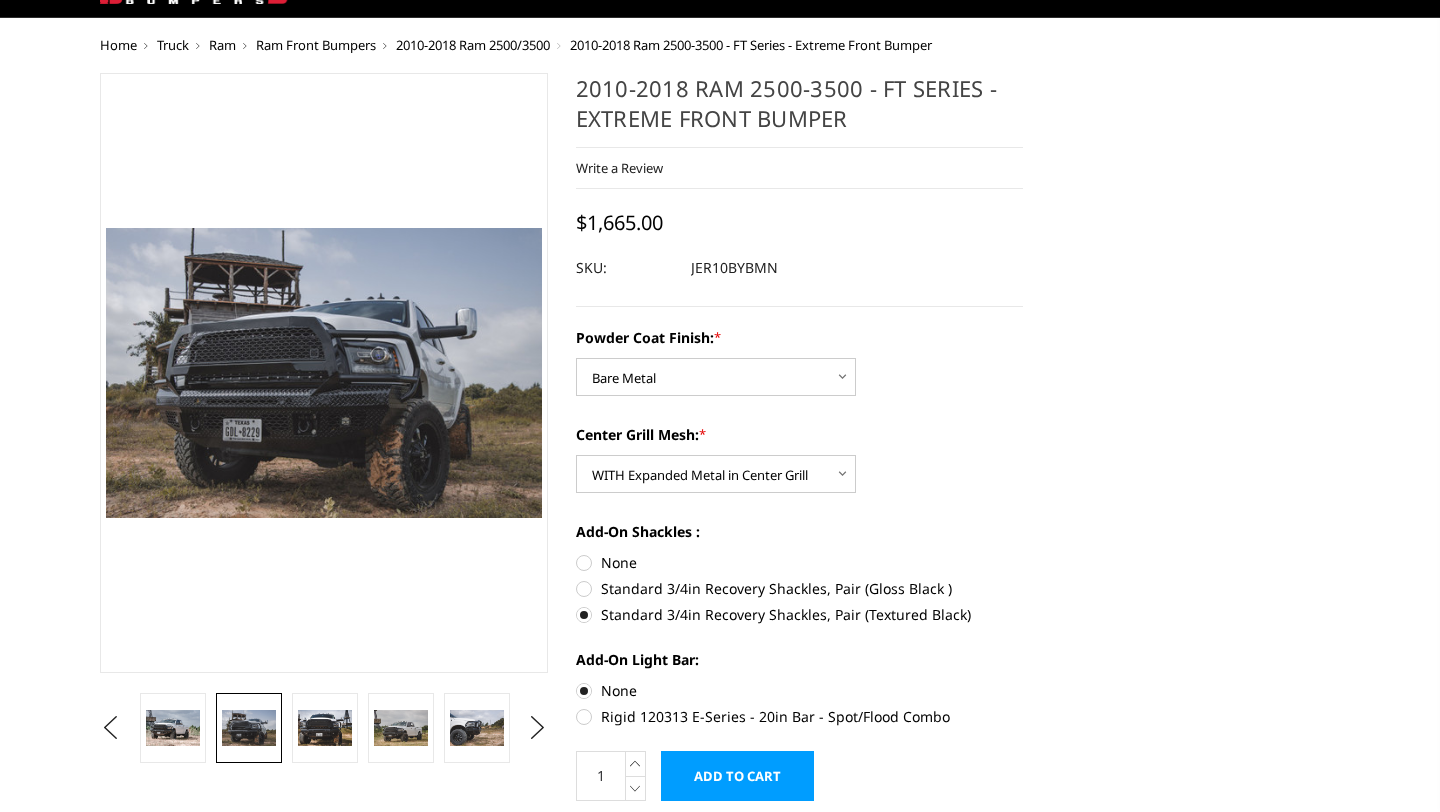 scroll, scrollTop: 29, scrollLeft: 0, axis: vertical 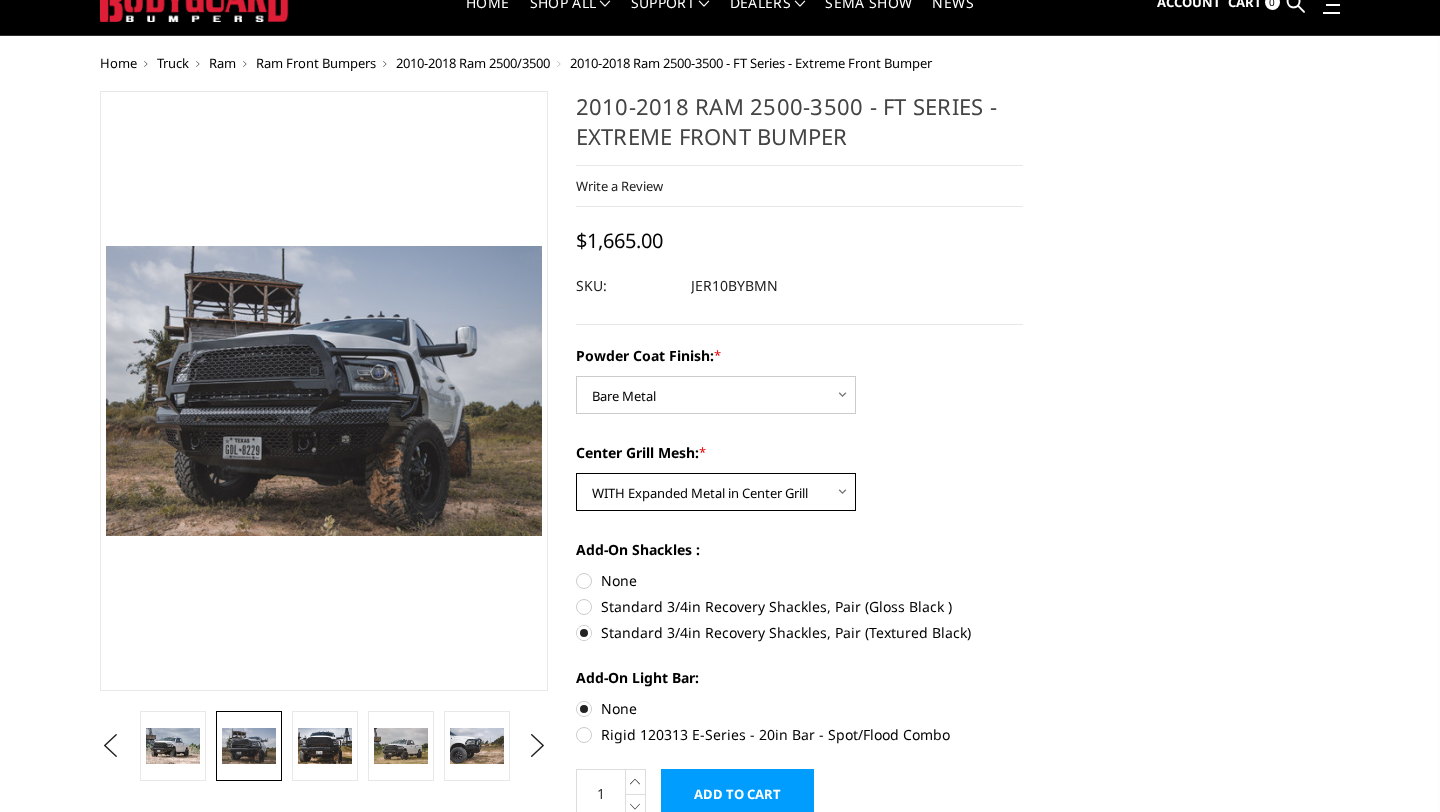 click on "Choose Options
WITH Expanded Metal in Center Grill
WITHOUT Expanded Metal in Center Grill" at bounding box center [716, 492] 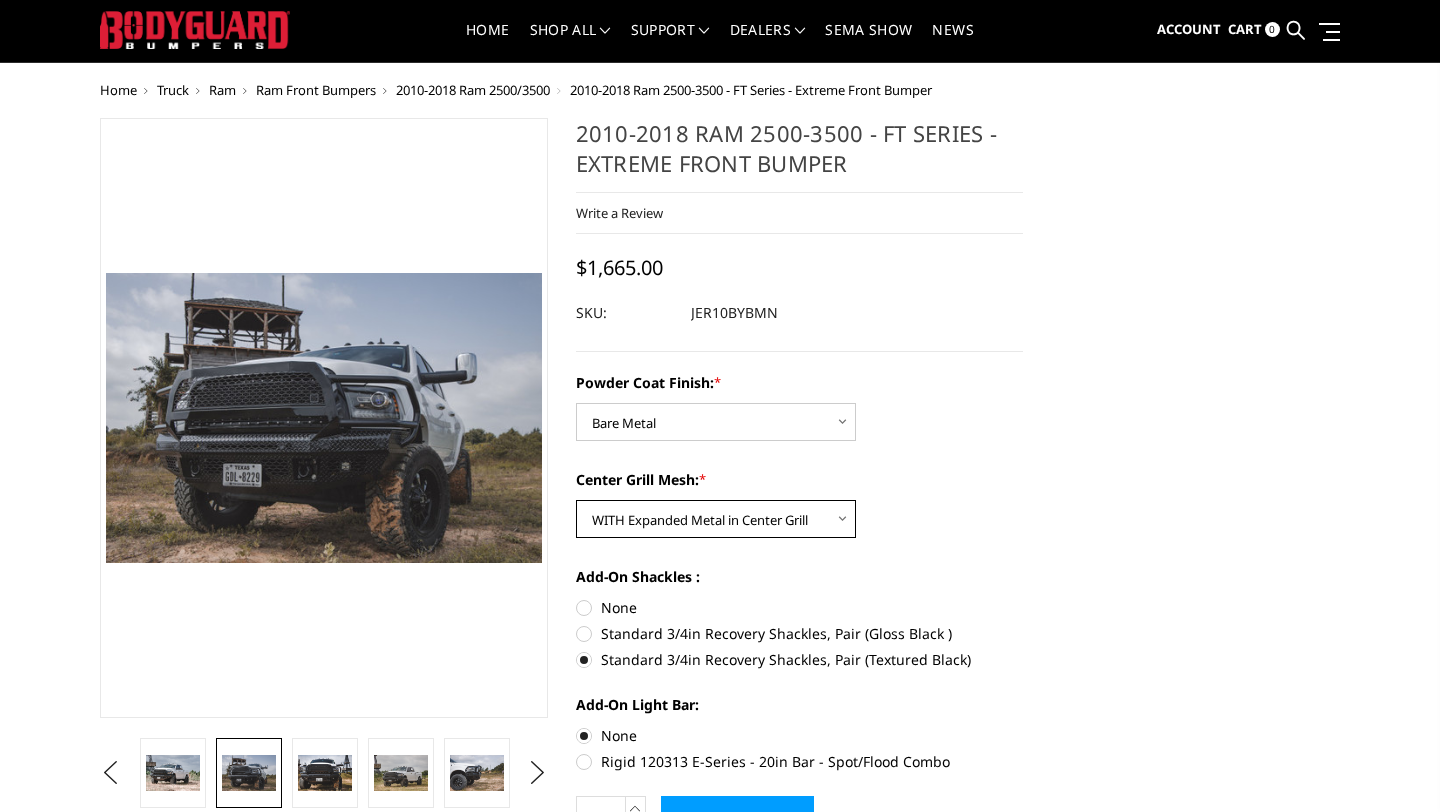 scroll, scrollTop: 0, scrollLeft: 0, axis: both 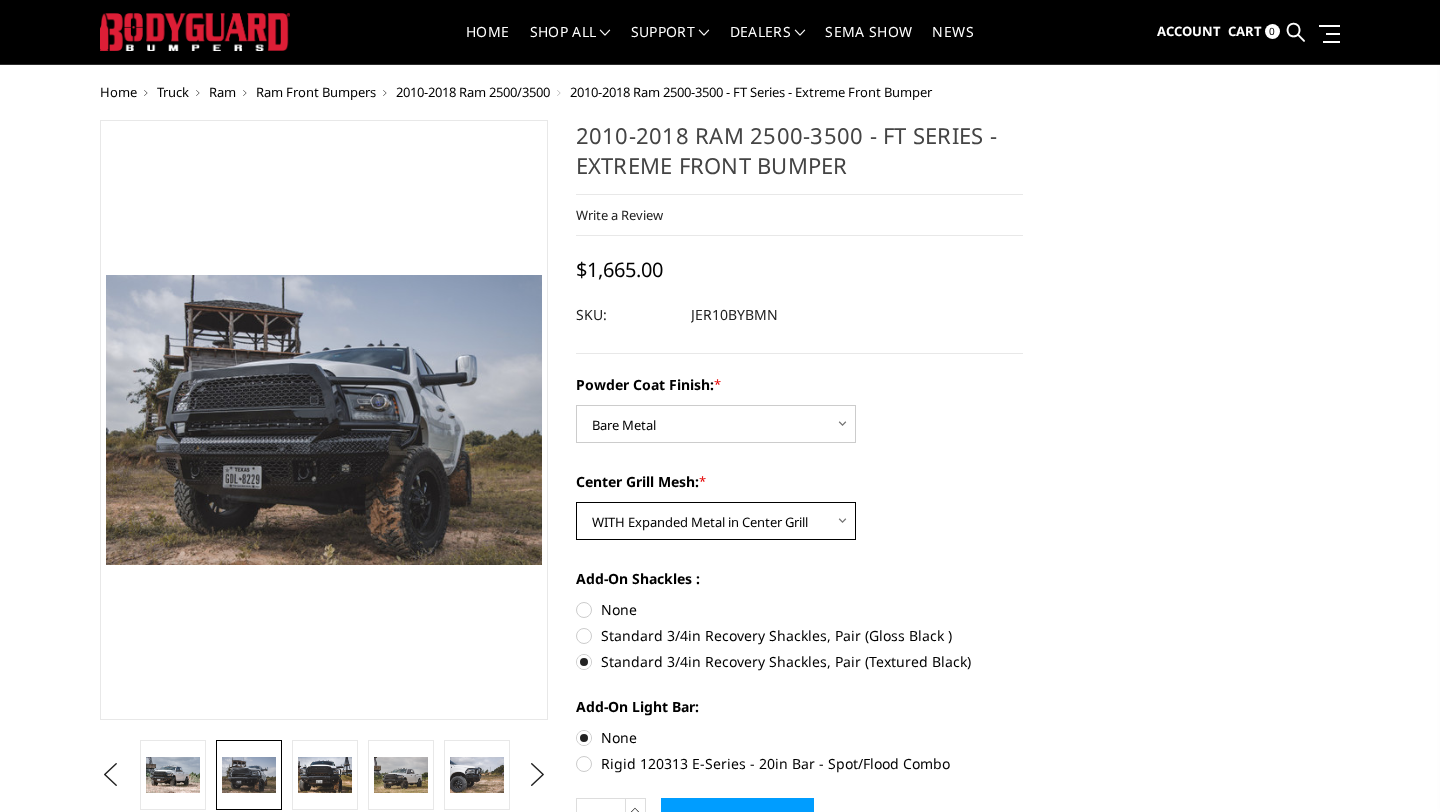 click on "Choose Options
WITH Expanded Metal in Center Grill
WITHOUT Expanded Metal in Center Grill" at bounding box center [716, 521] 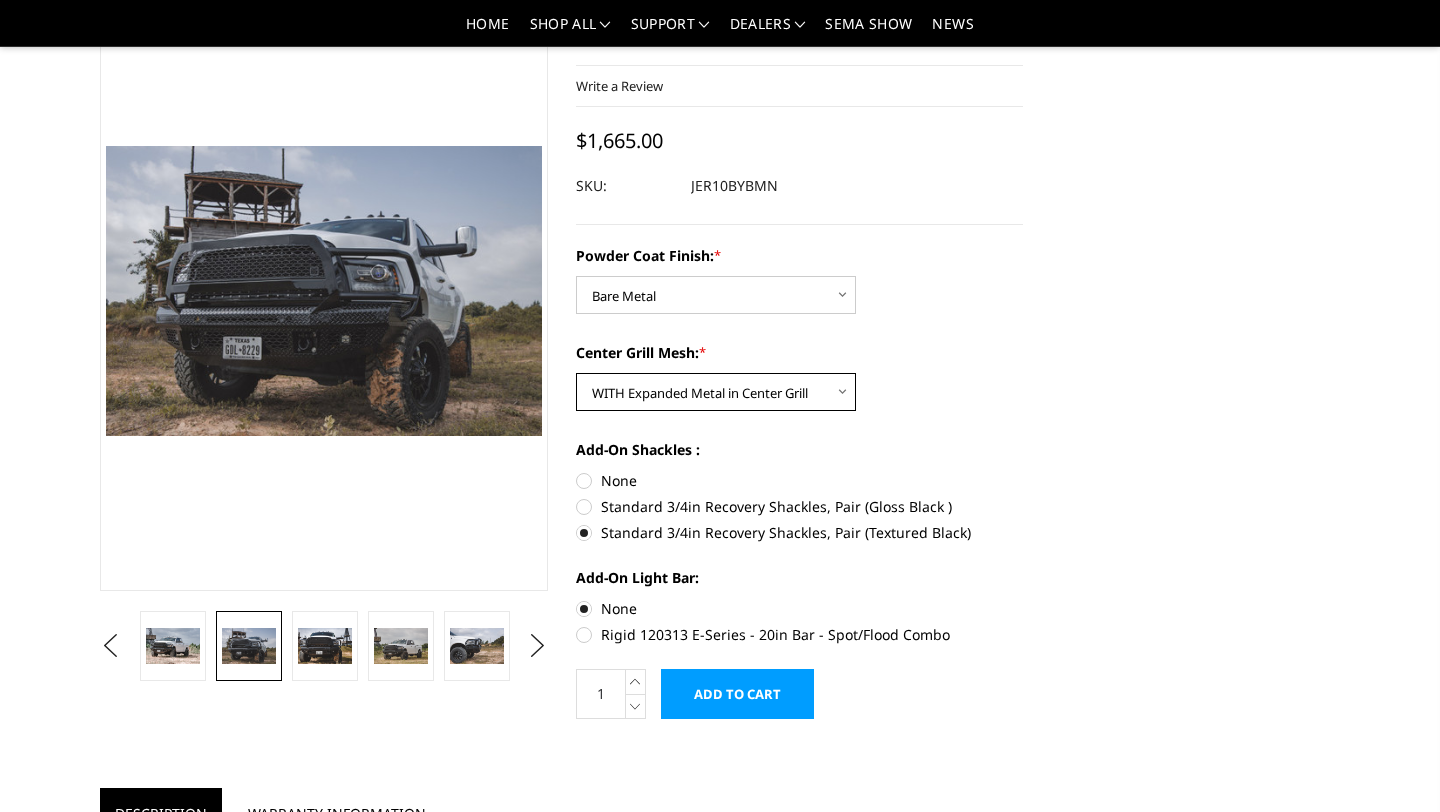 scroll, scrollTop: 0, scrollLeft: 0, axis: both 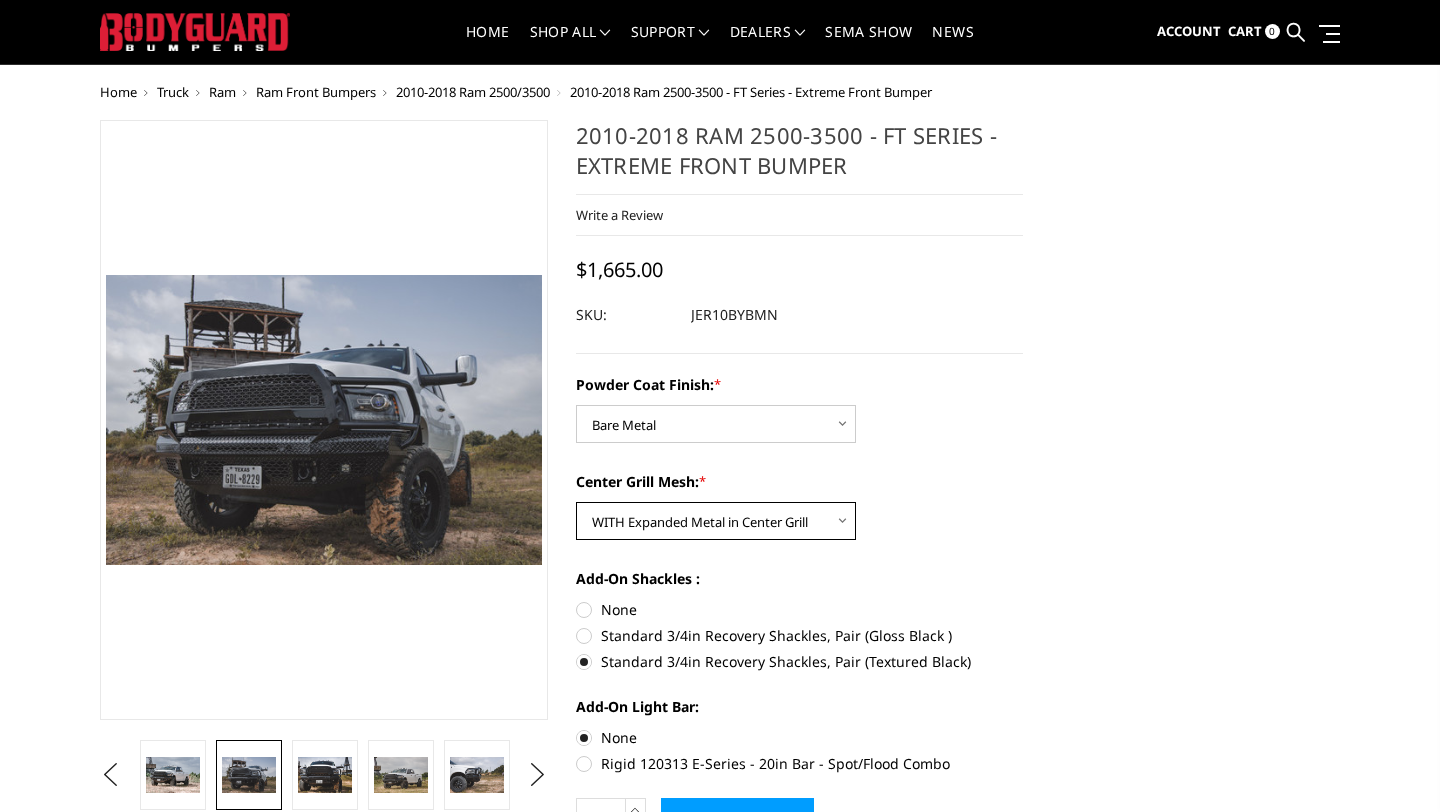 click on "Choose Options
WITH Expanded Metal in Center Grill
WITHOUT Expanded Metal in Center Grill" at bounding box center (716, 521) 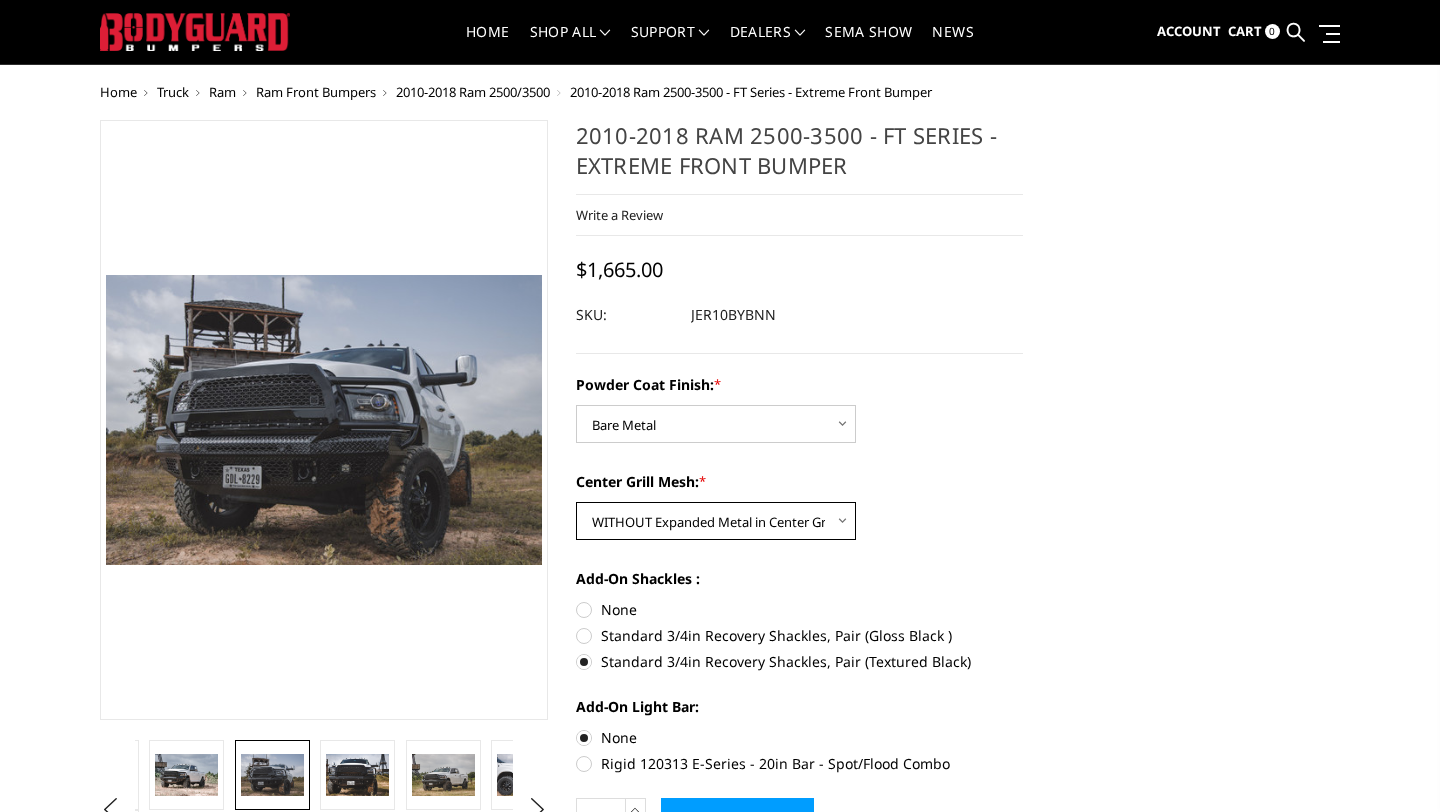 click on "Choose Options
WITH Expanded Metal in Center Grill
WITHOUT Expanded Metal in Center Grill" at bounding box center (716, 521) 